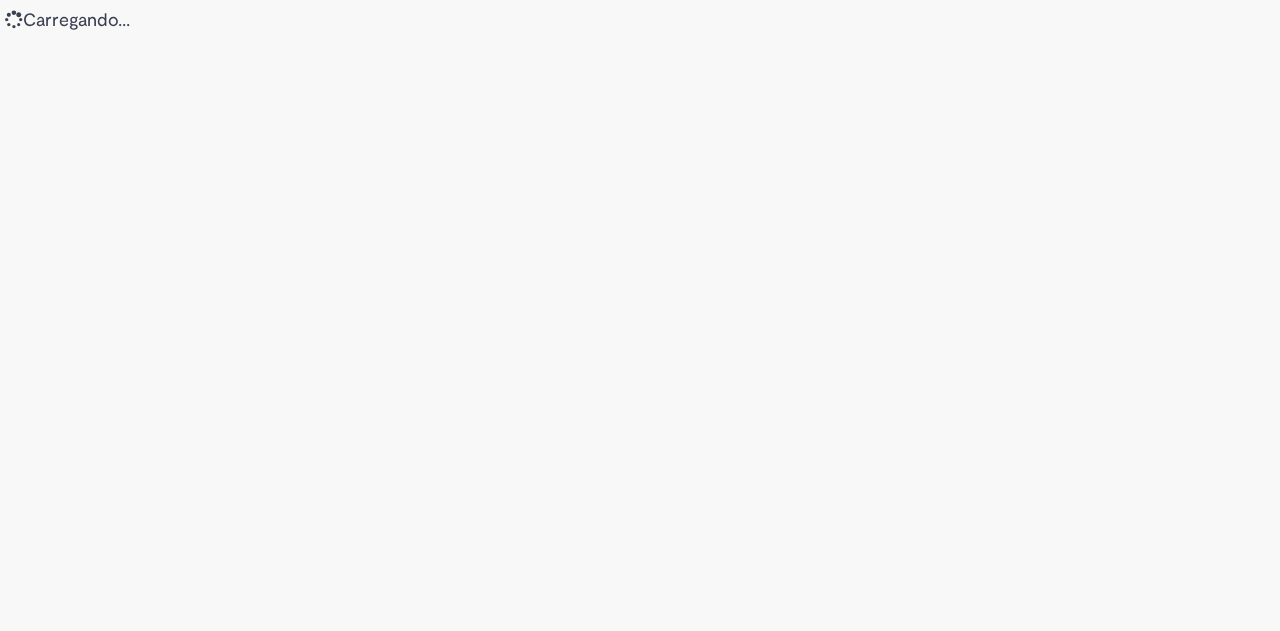 scroll, scrollTop: 0, scrollLeft: 0, axis: both 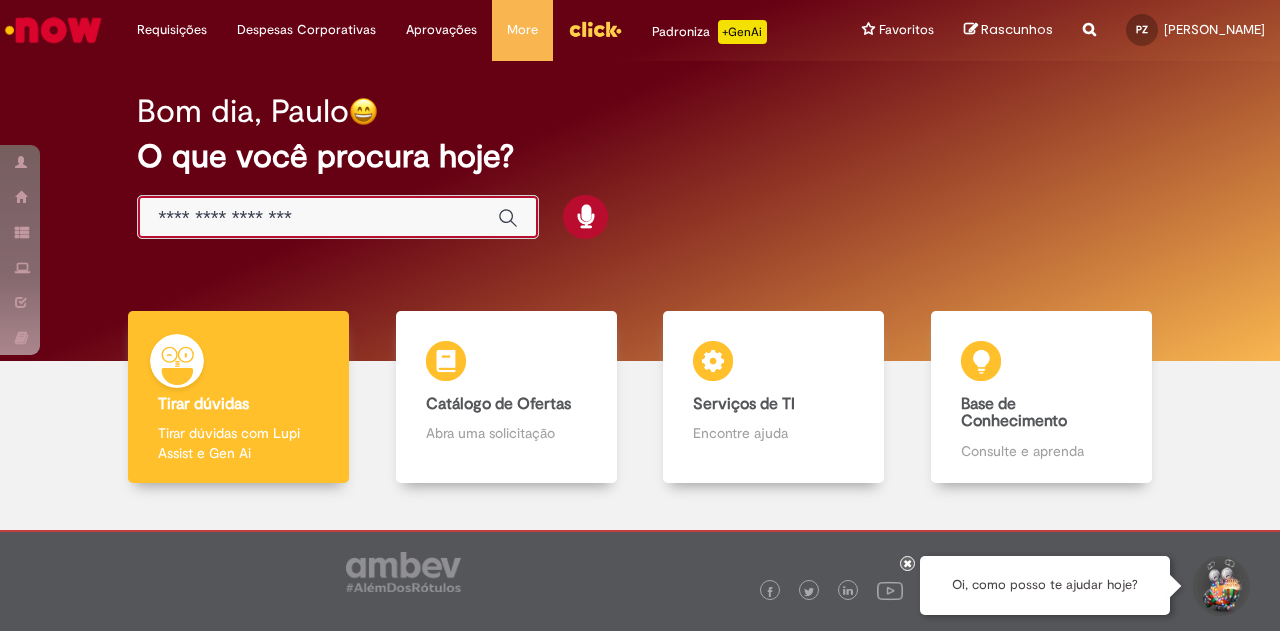 click at bounding box center (318, 218) 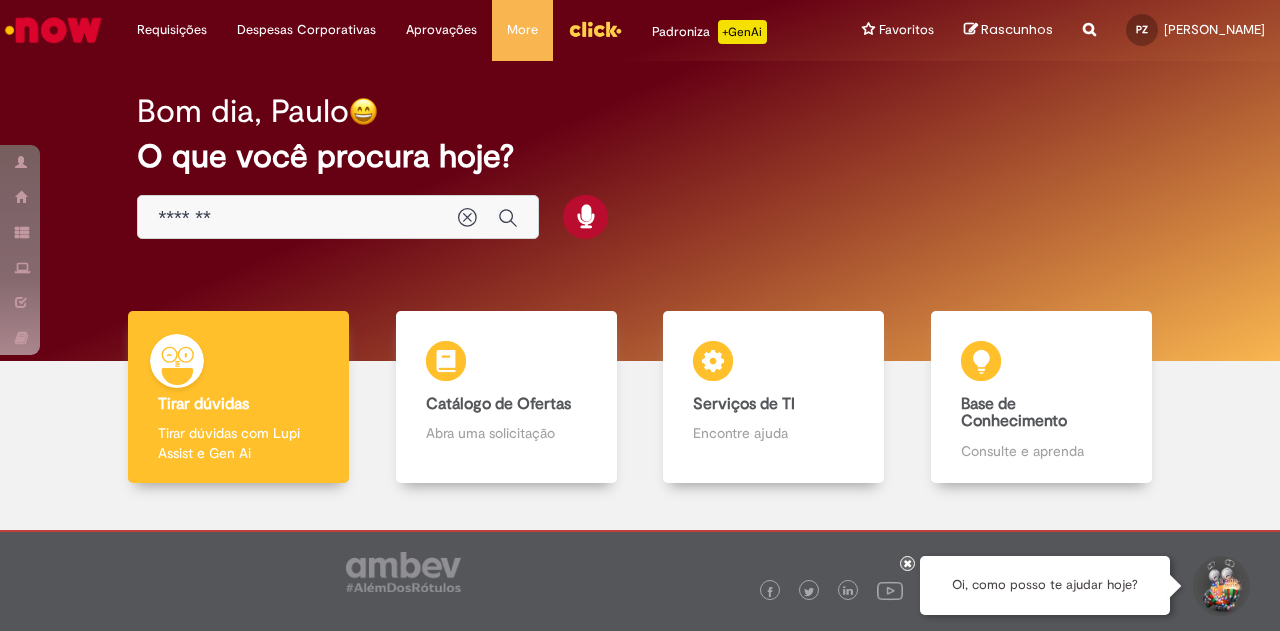 type on "**********" 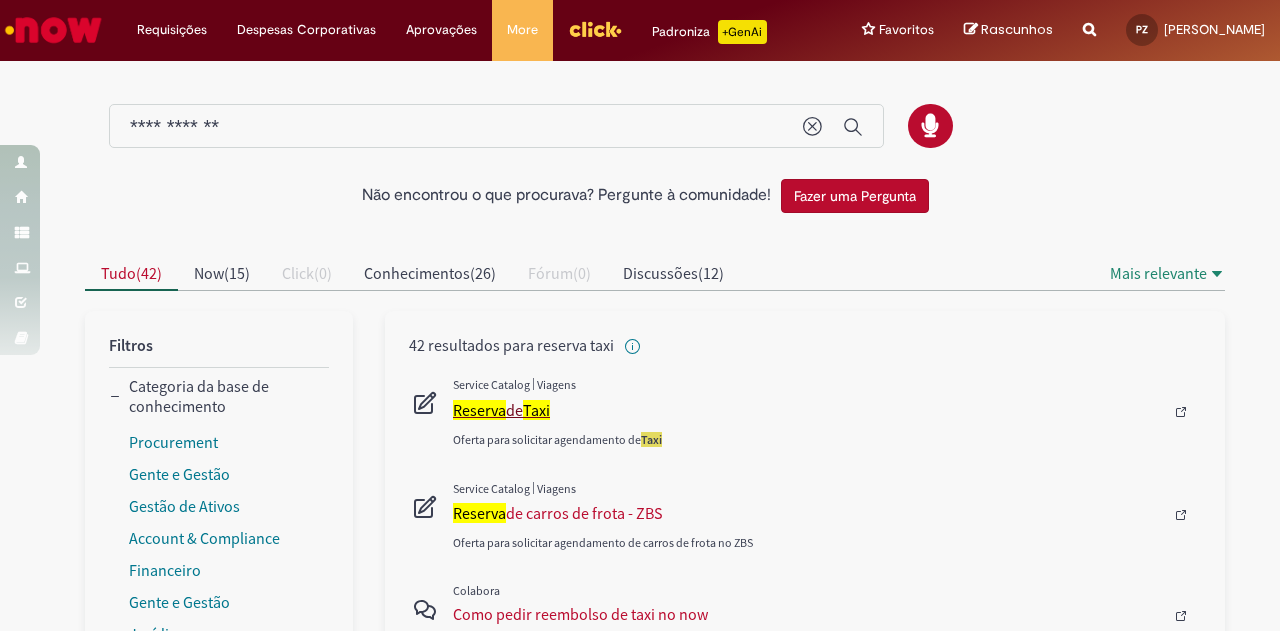 click on "Reserva  de  Taxi" at bounding box center [808, 410] 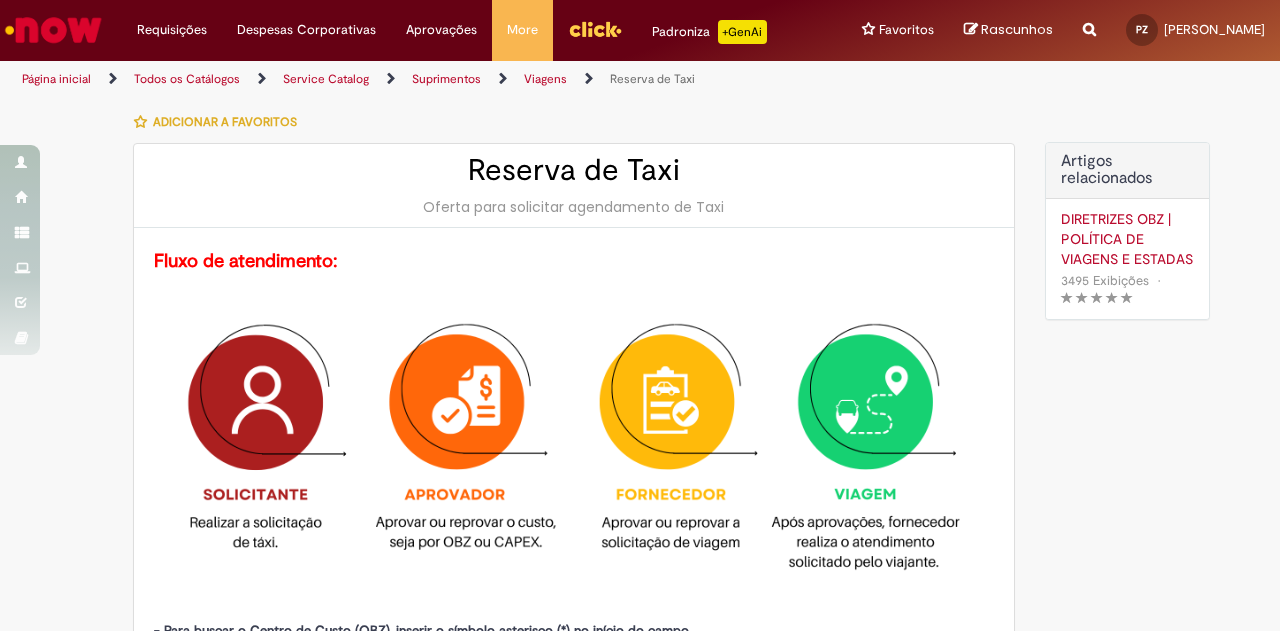 type on "********" 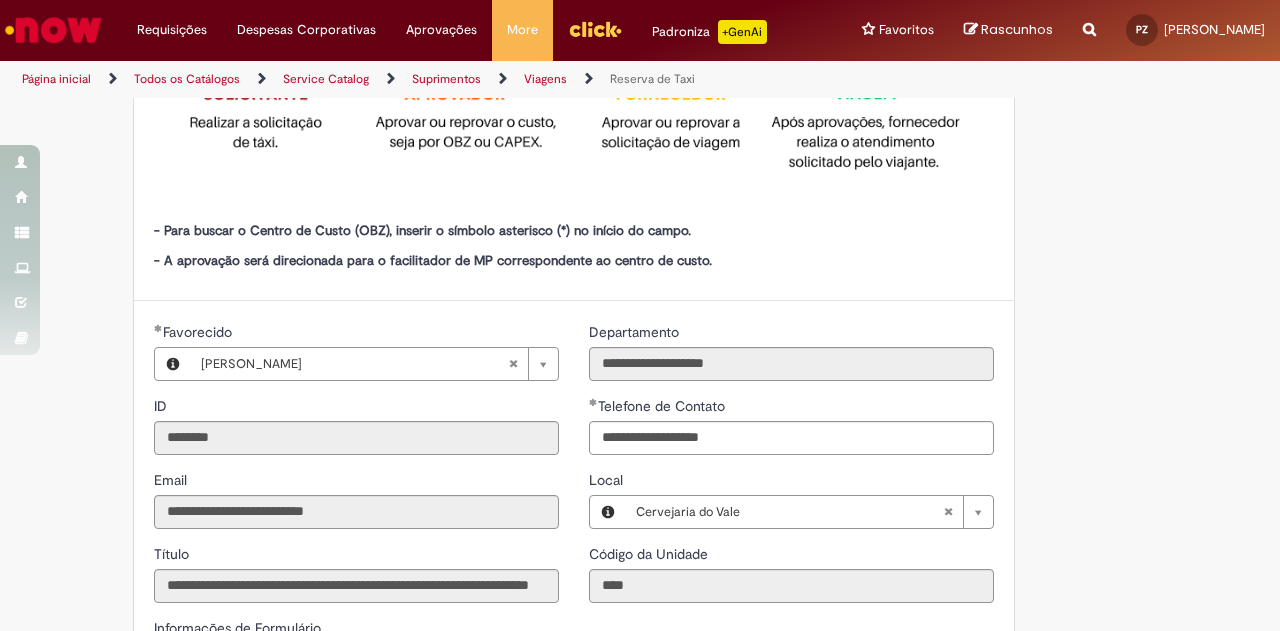 scroll, scrollTop: 426, scrollLeft: 0, axis: vertical 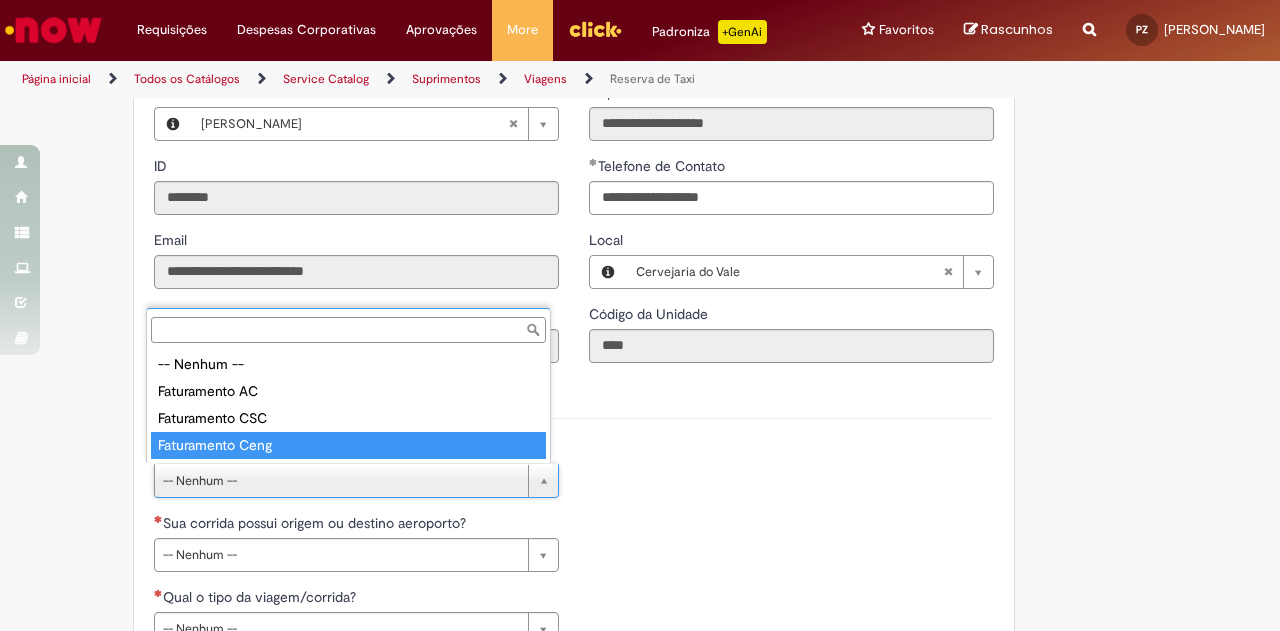 type on "**********" 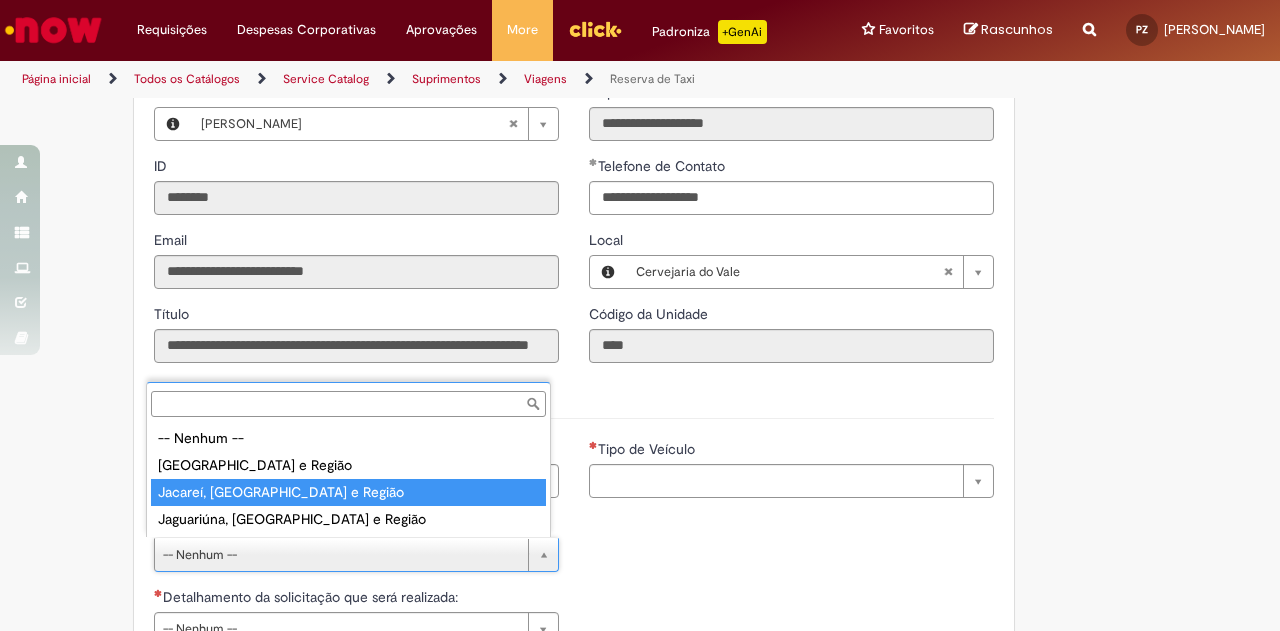type on "**********" 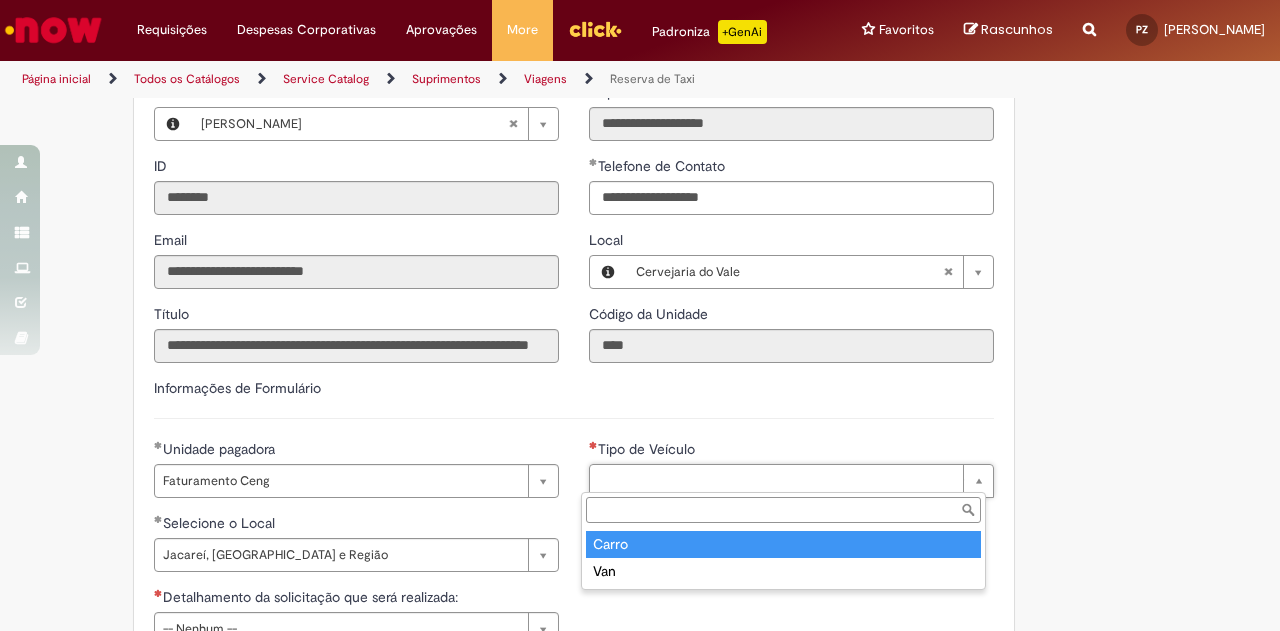 type on "*****" 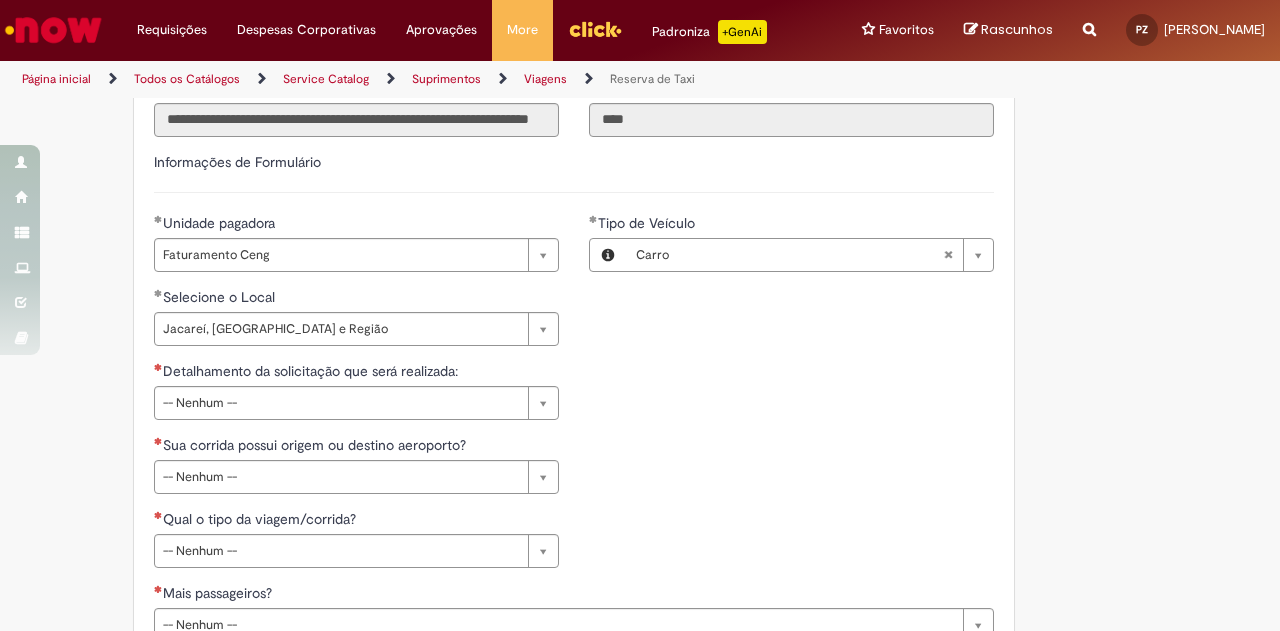scroll, scrollTop: 960, scrollLeft: 0, axis: vertical 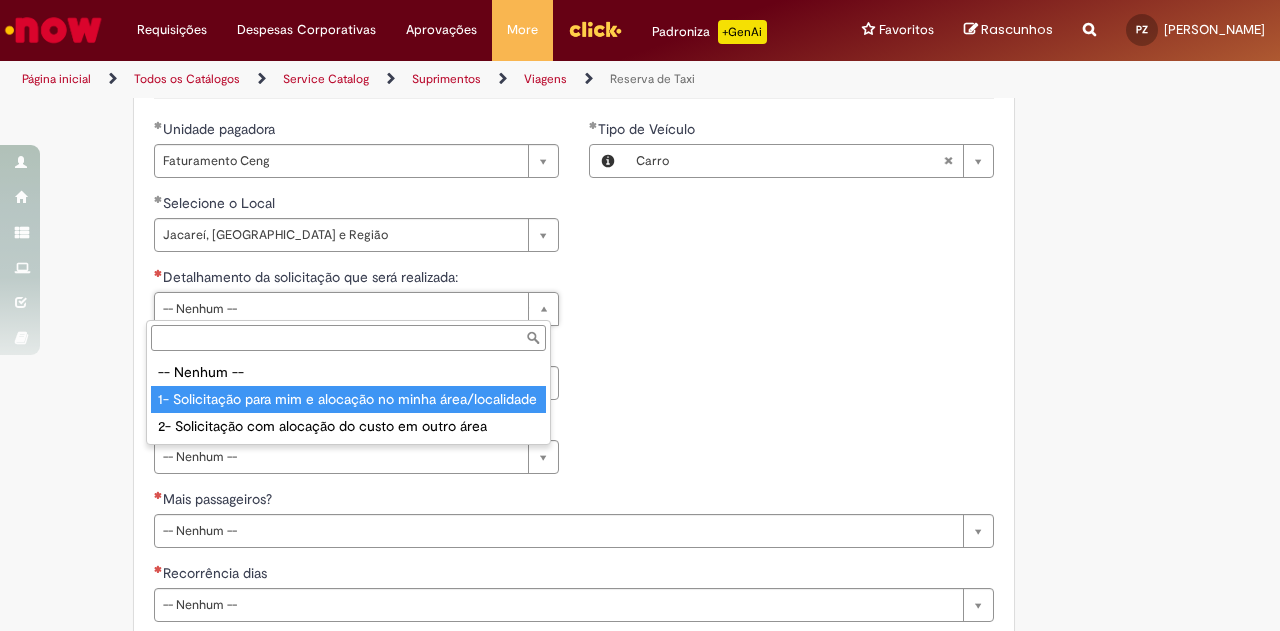 type on "**********" 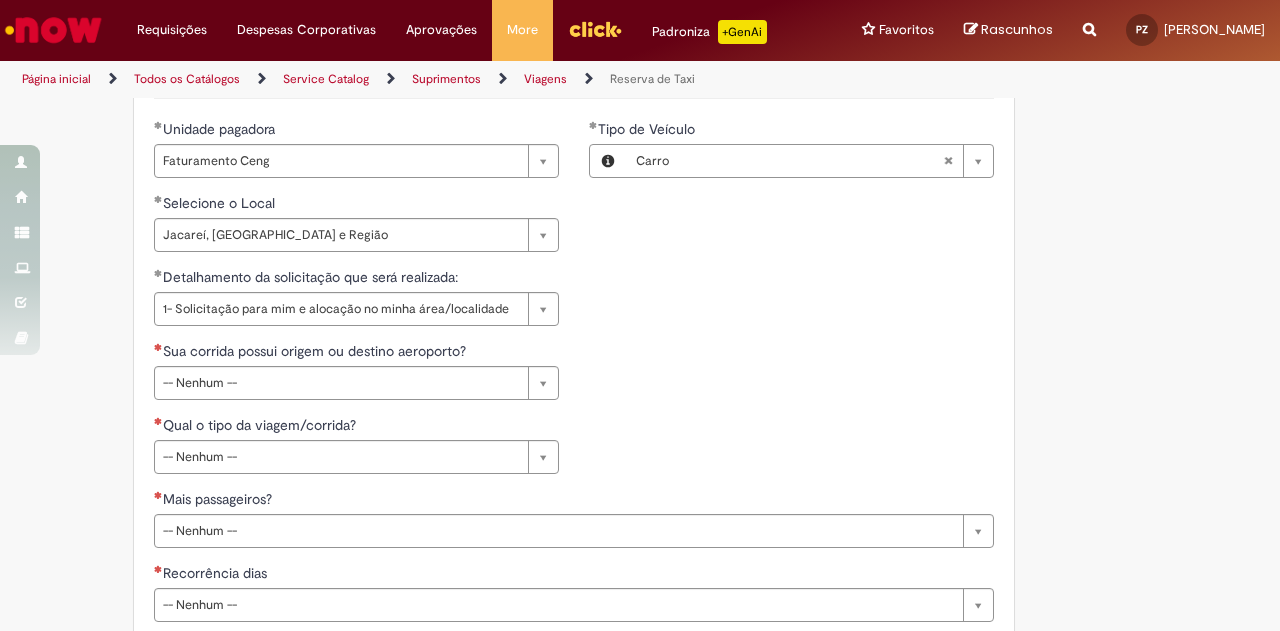 click on "**********" at bounding box center [574, 267] 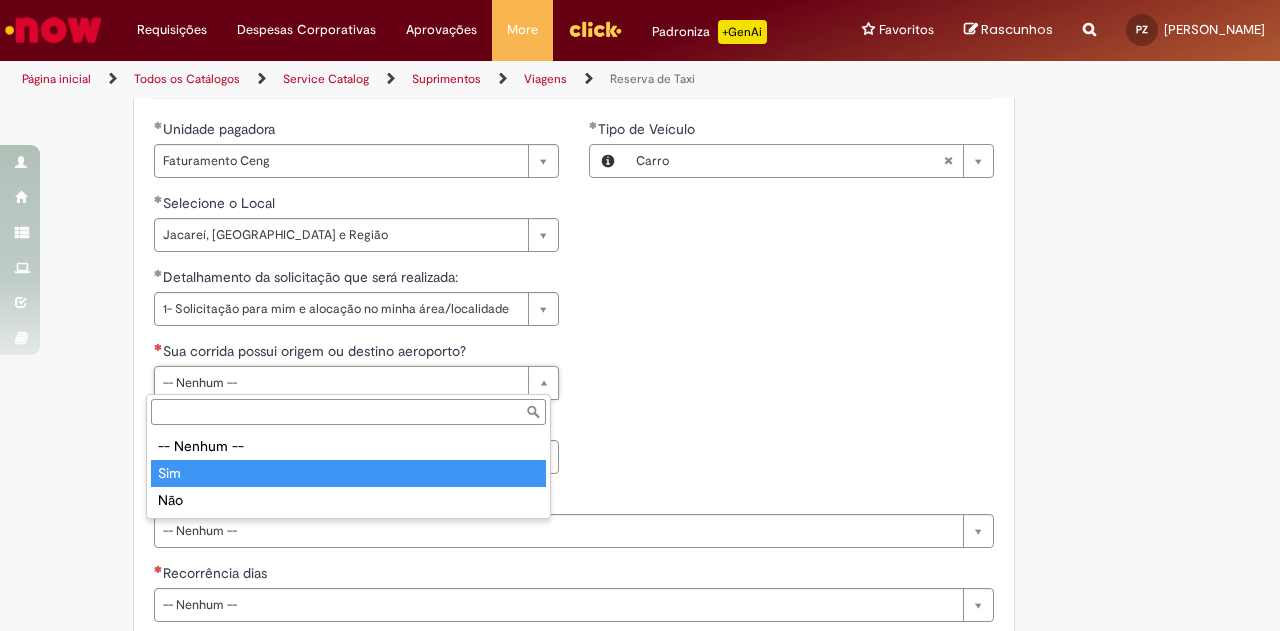 type on "***" 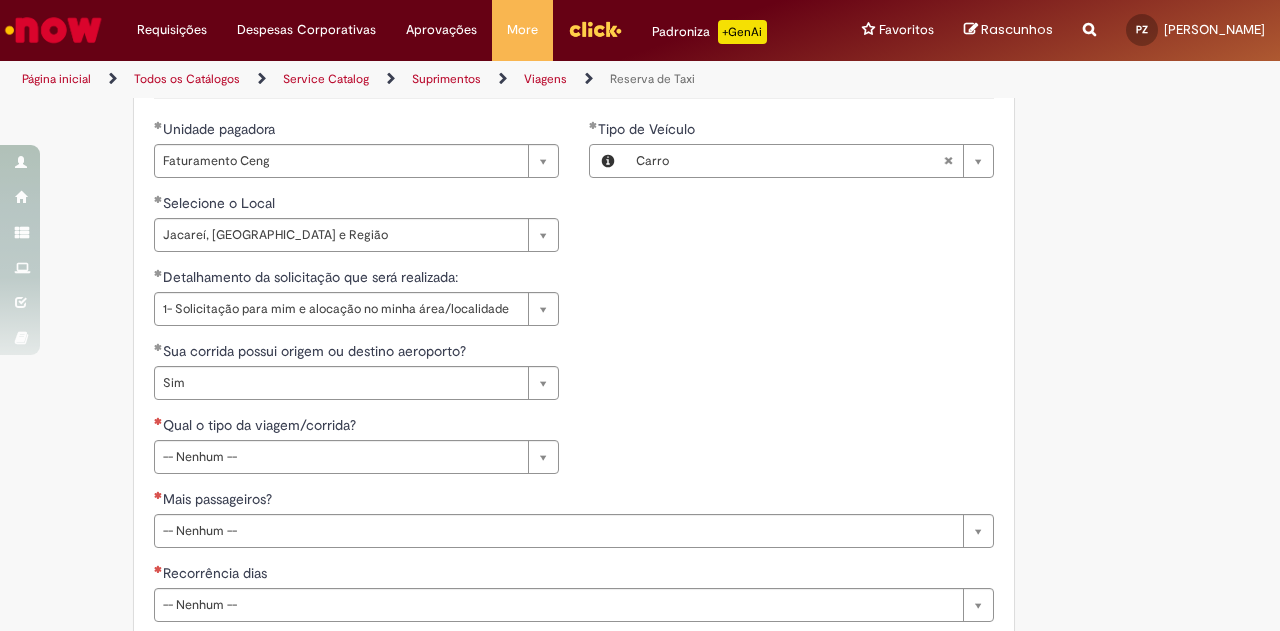 click on "**********" at bounding box center [574, 452] 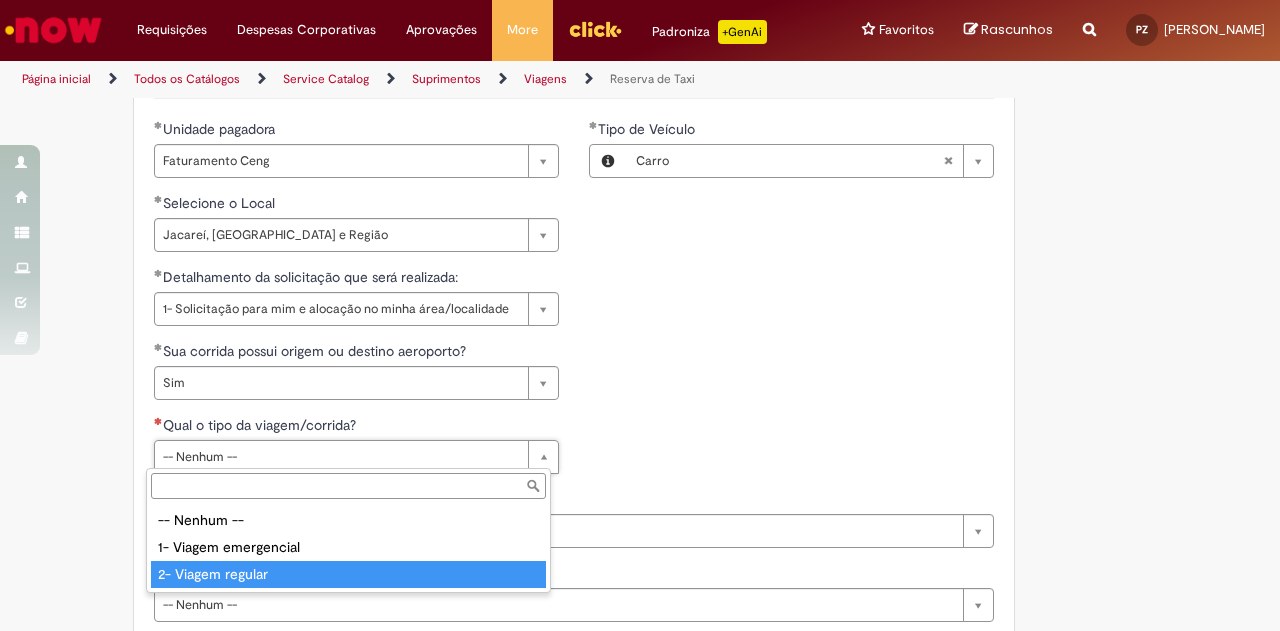 type on "**********" 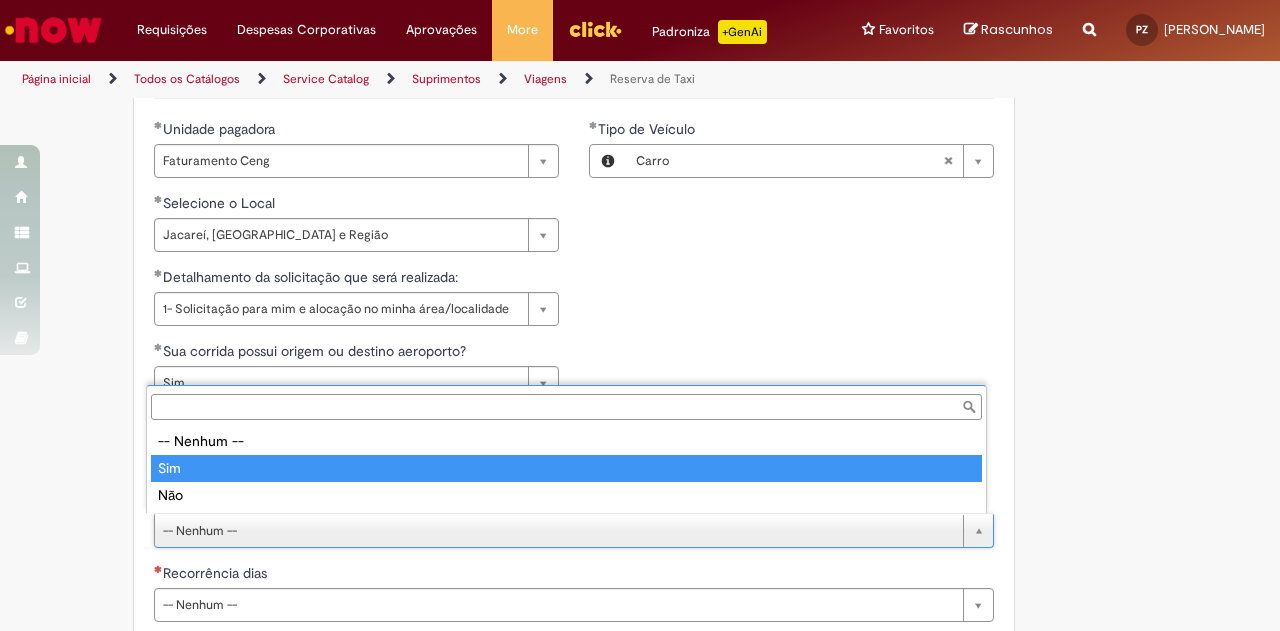 type on "***" 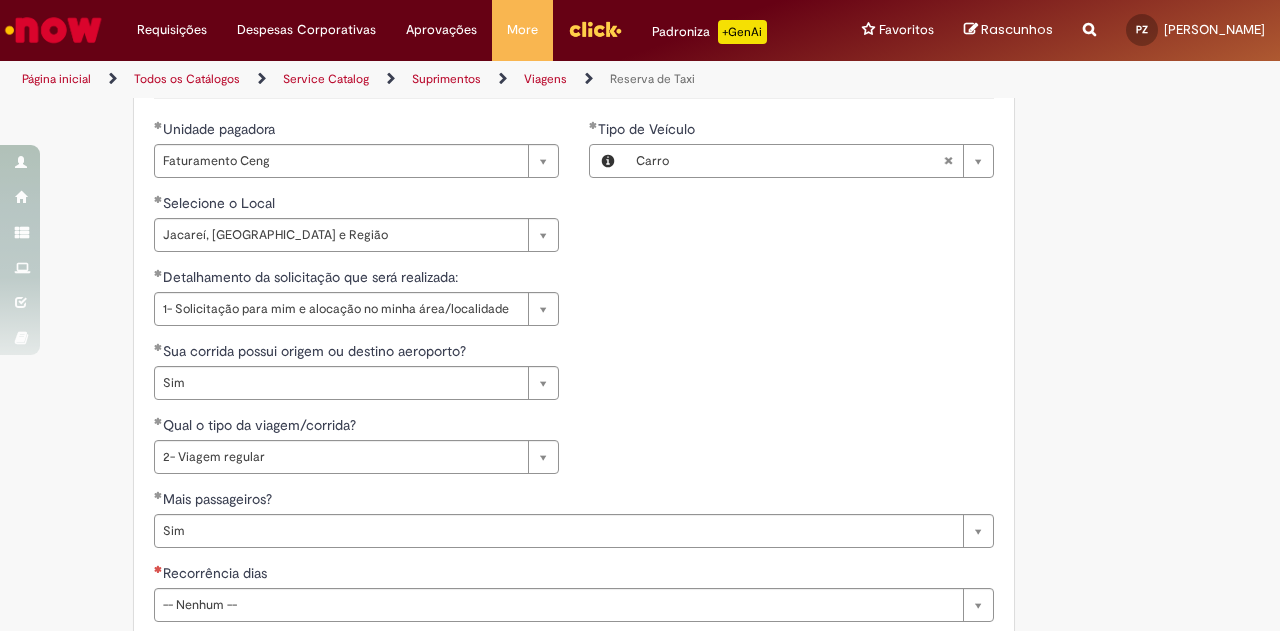 click on "**********" at bounding box center (640, 478) 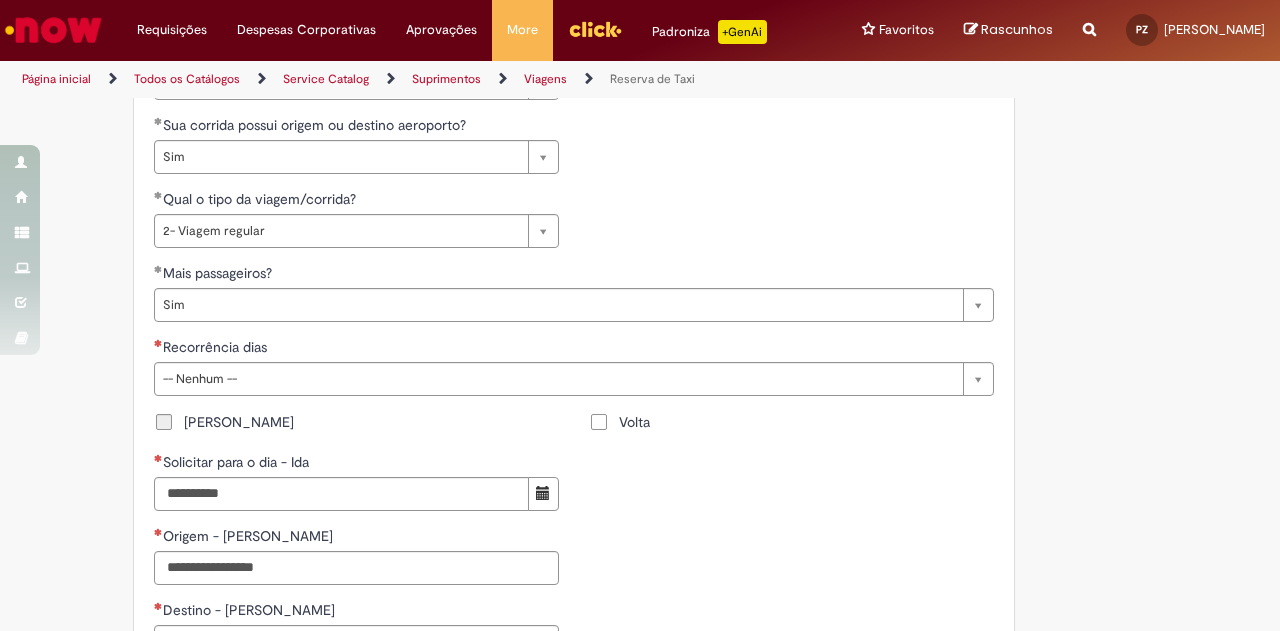 scroll, scrollTop: 1240, scrollLeft: 0, axis: vertical 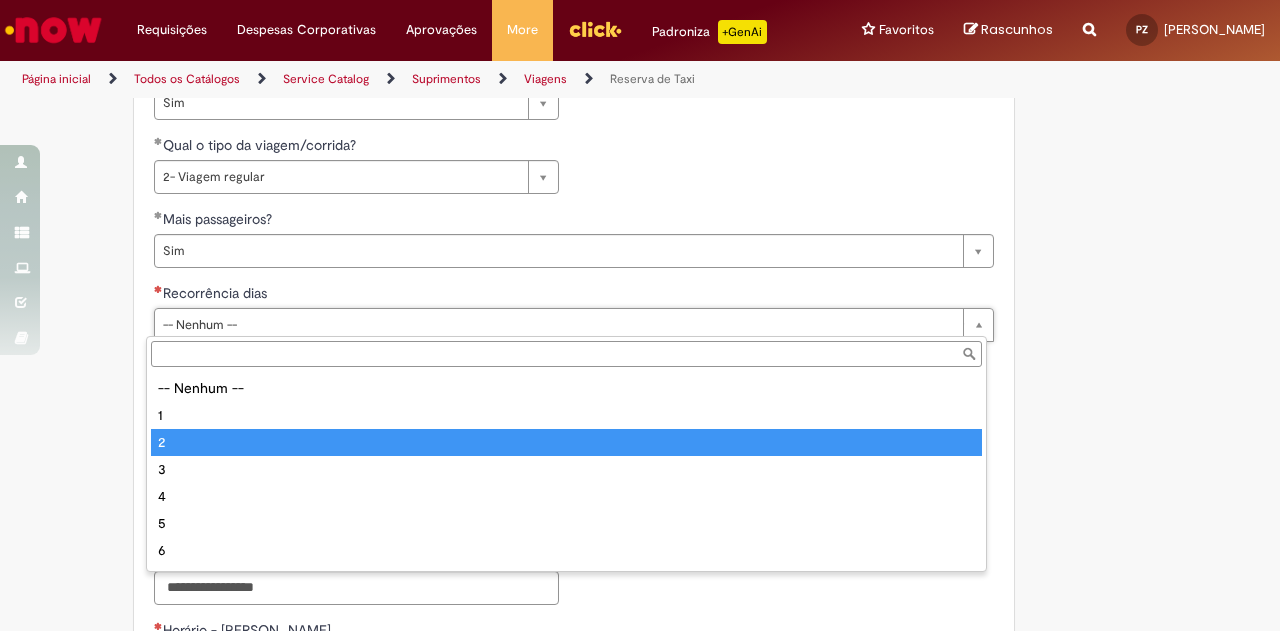 type on "*" 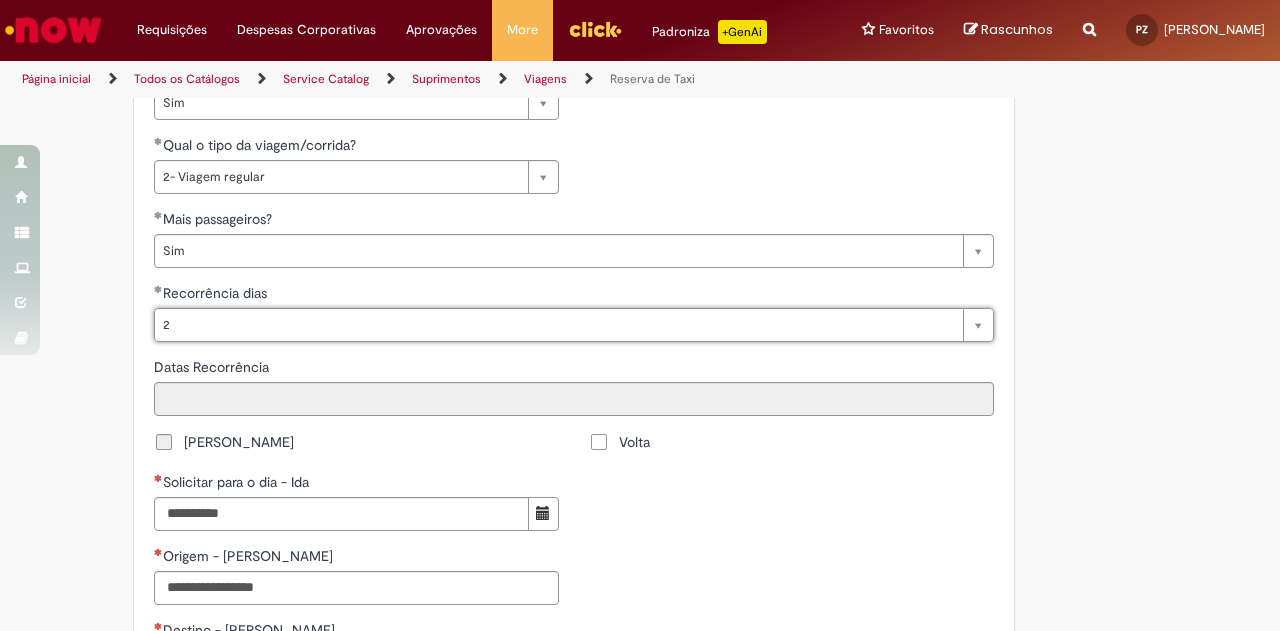 type on "**********" 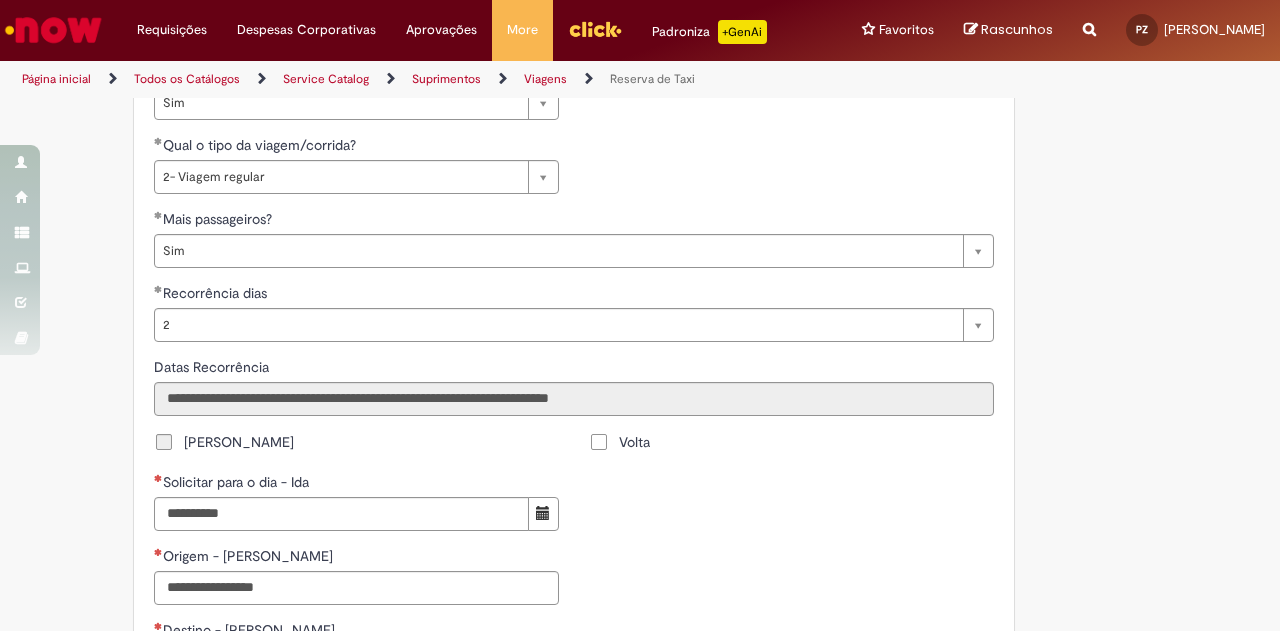 click on "Volta" at bounding box center [634, 442] 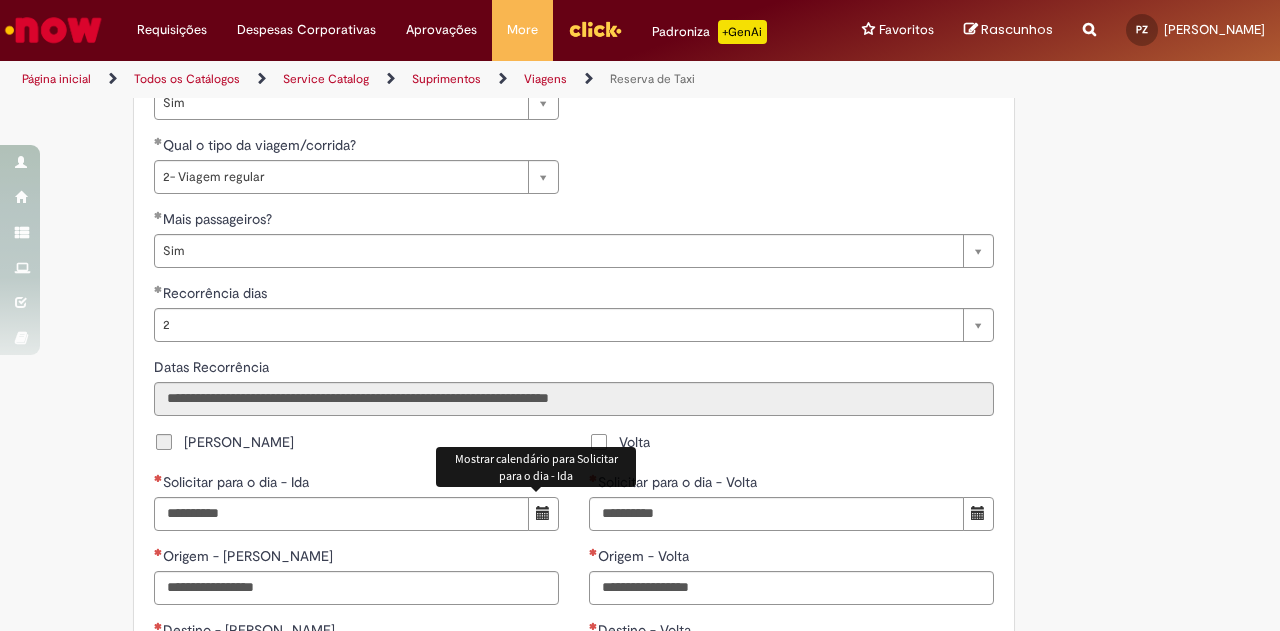 click at bounding box center (543, 513) 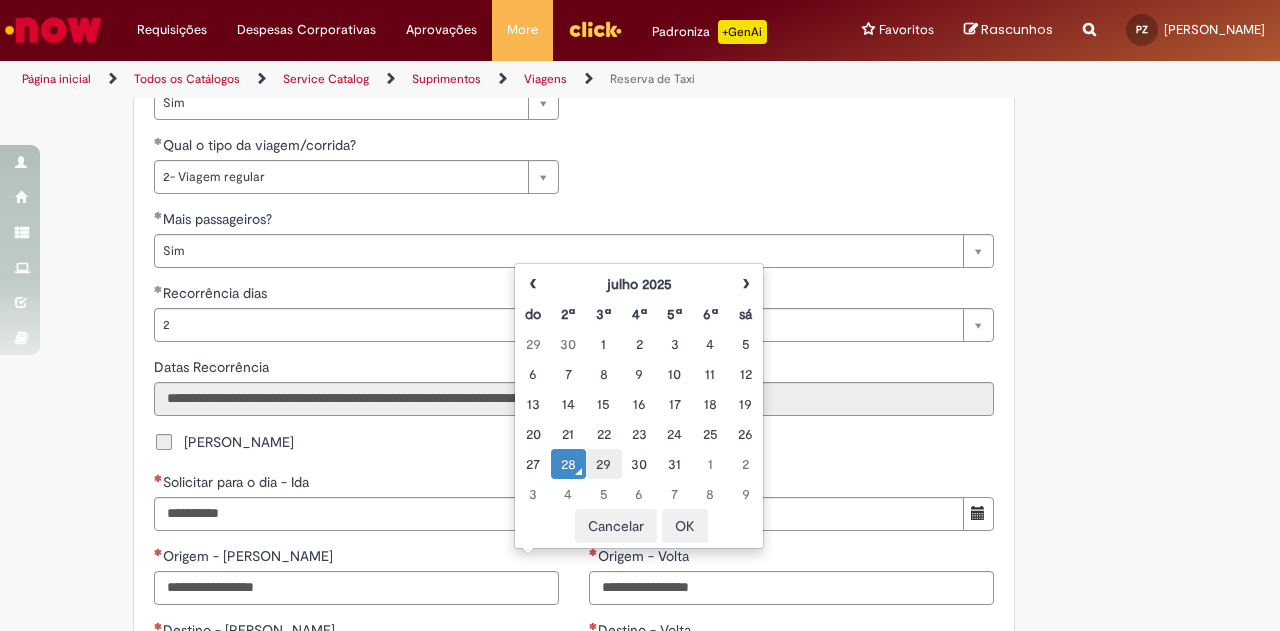click on "29" at bounding box center (603, 464) 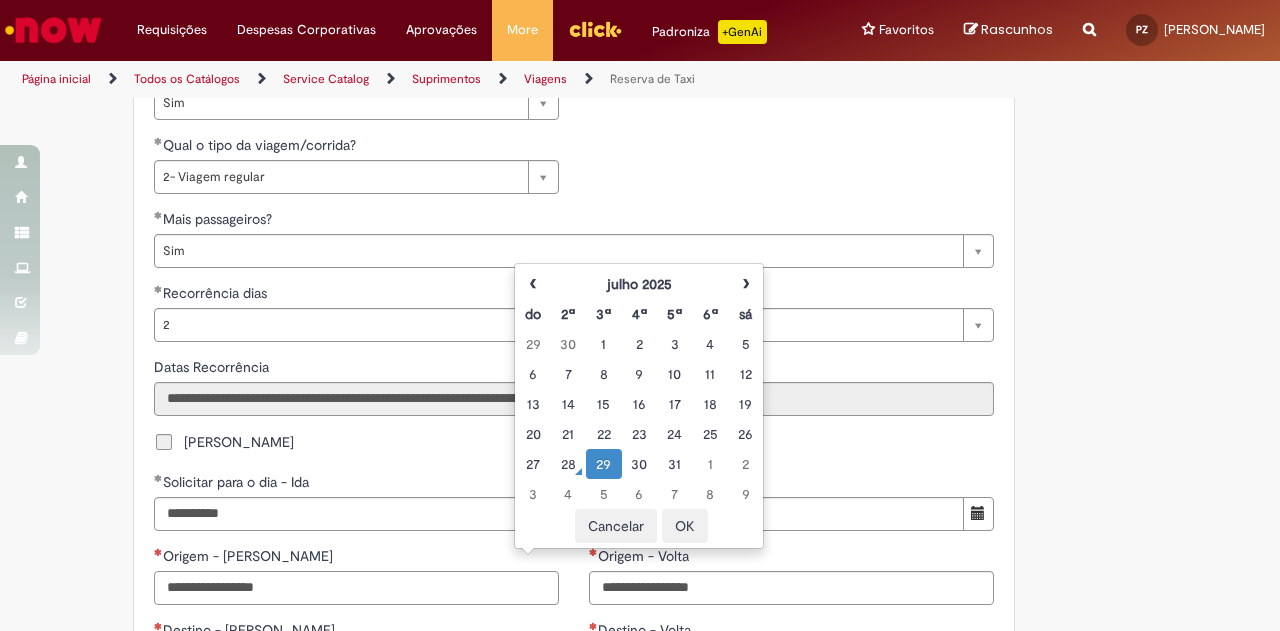 type on "**********" 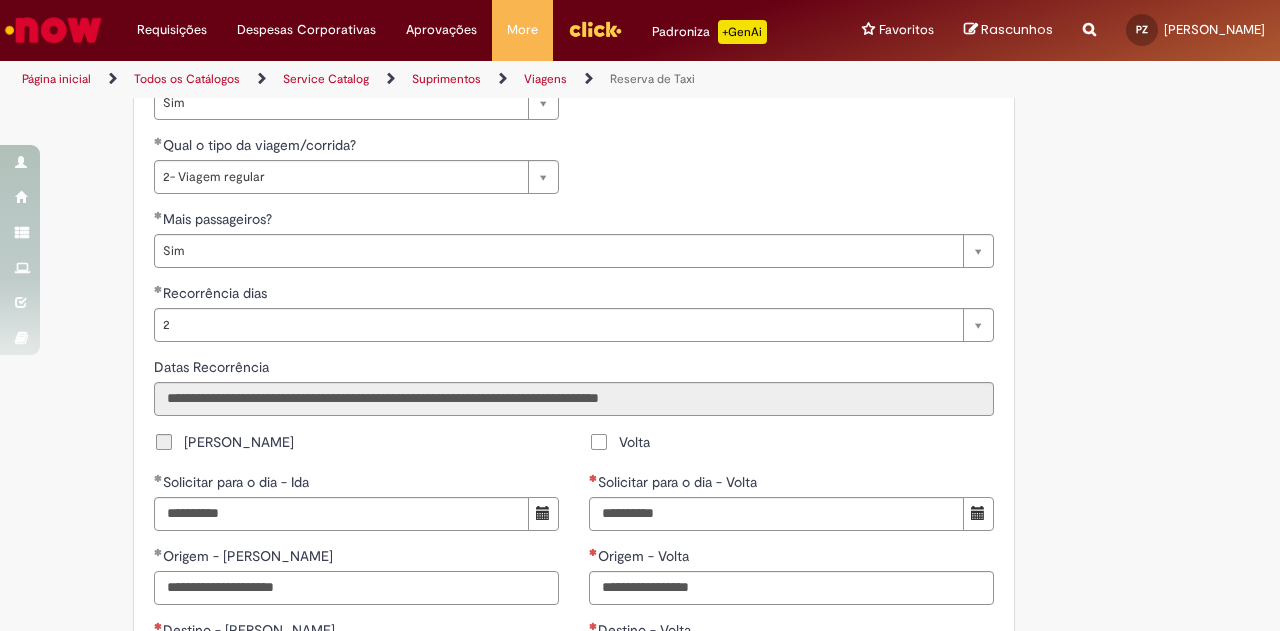 type on "**********" 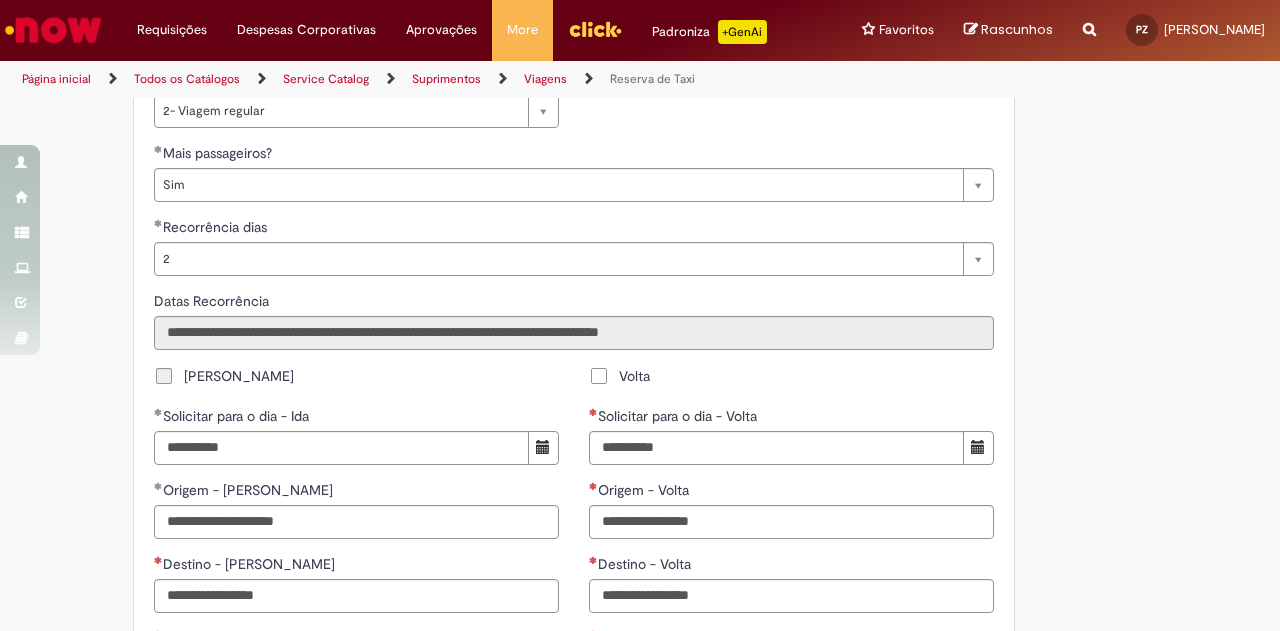 scroll, scrollTop: 1480, scrollLeft: 0, axis: vertical 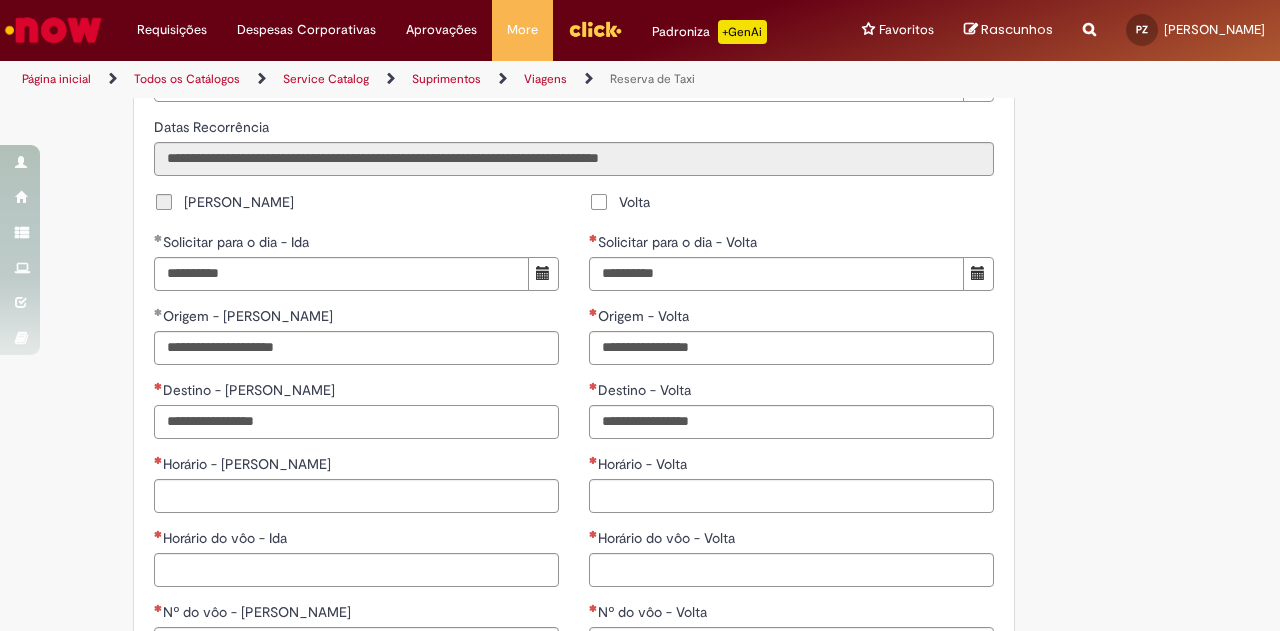 click on "Destino - [PERSON_NAME]" at bounding box center (356, 422) 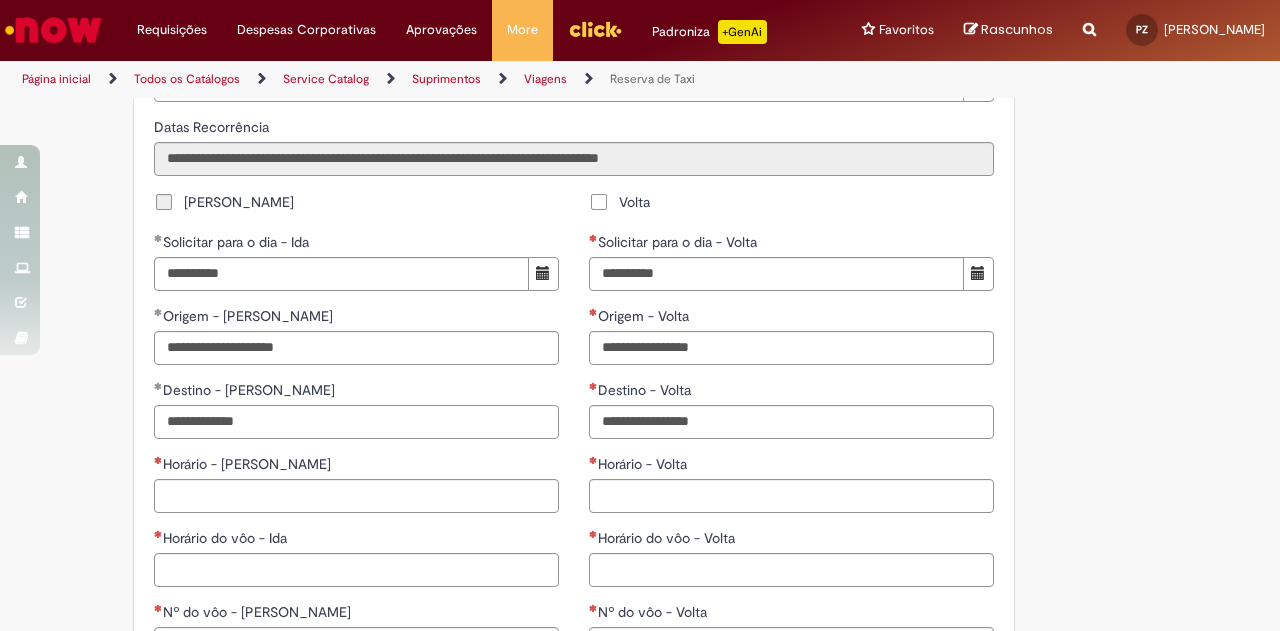 type on "**********" 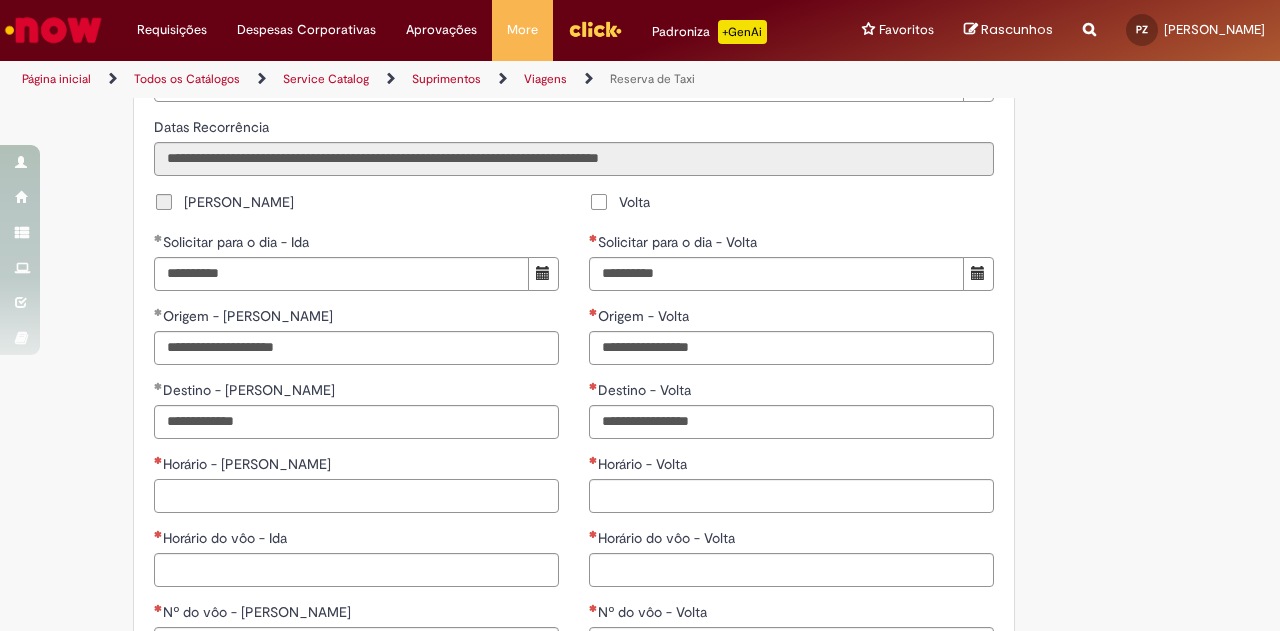 click on "Horário - [PERSON_NAME]" at bounding box center [356, 496] 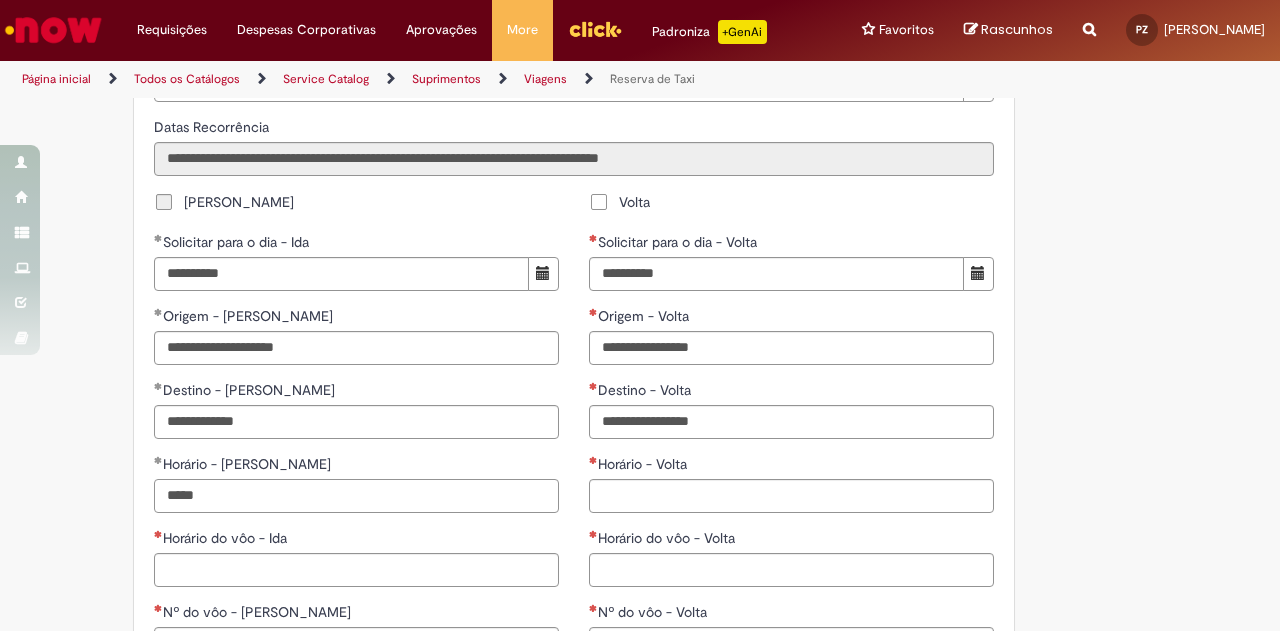 type on "*****" 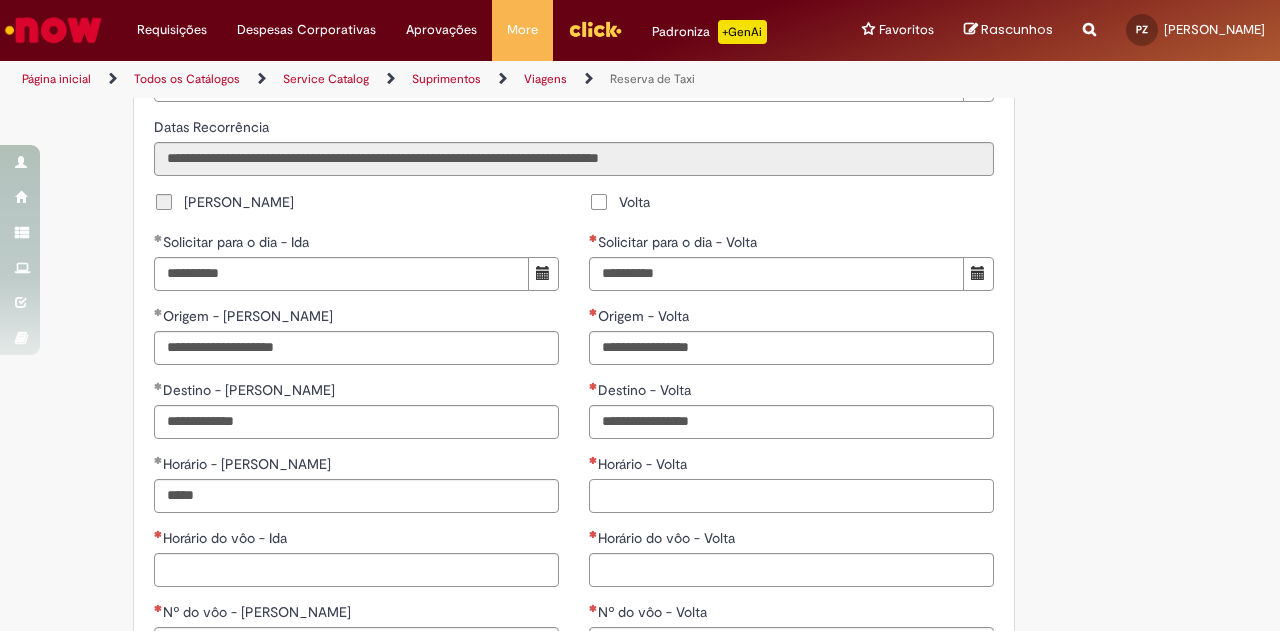 click on "Horário - Volta" at bounding box center [791, 496] 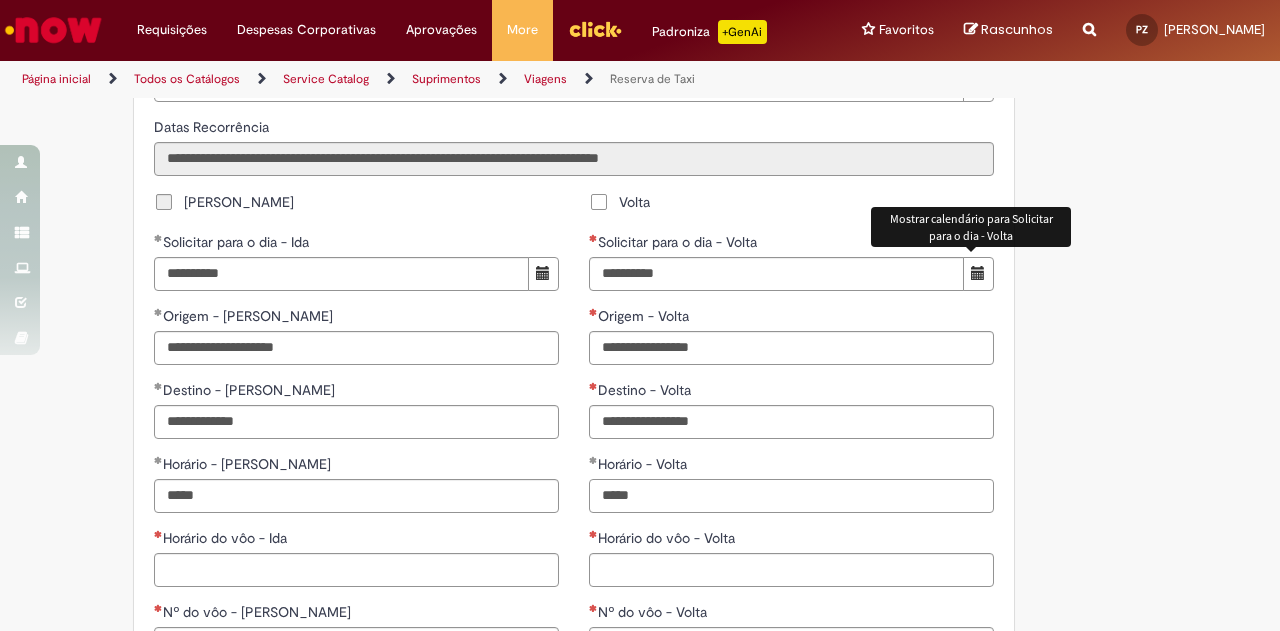 type on "*****" 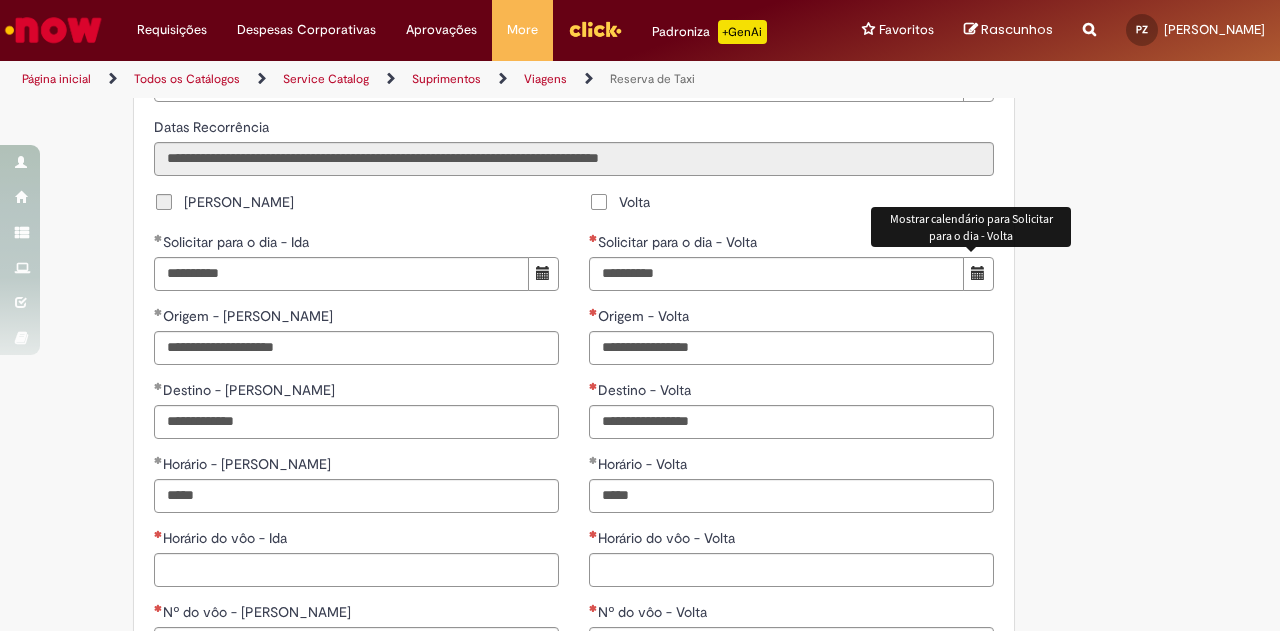 click at bounding box center (978, 273) 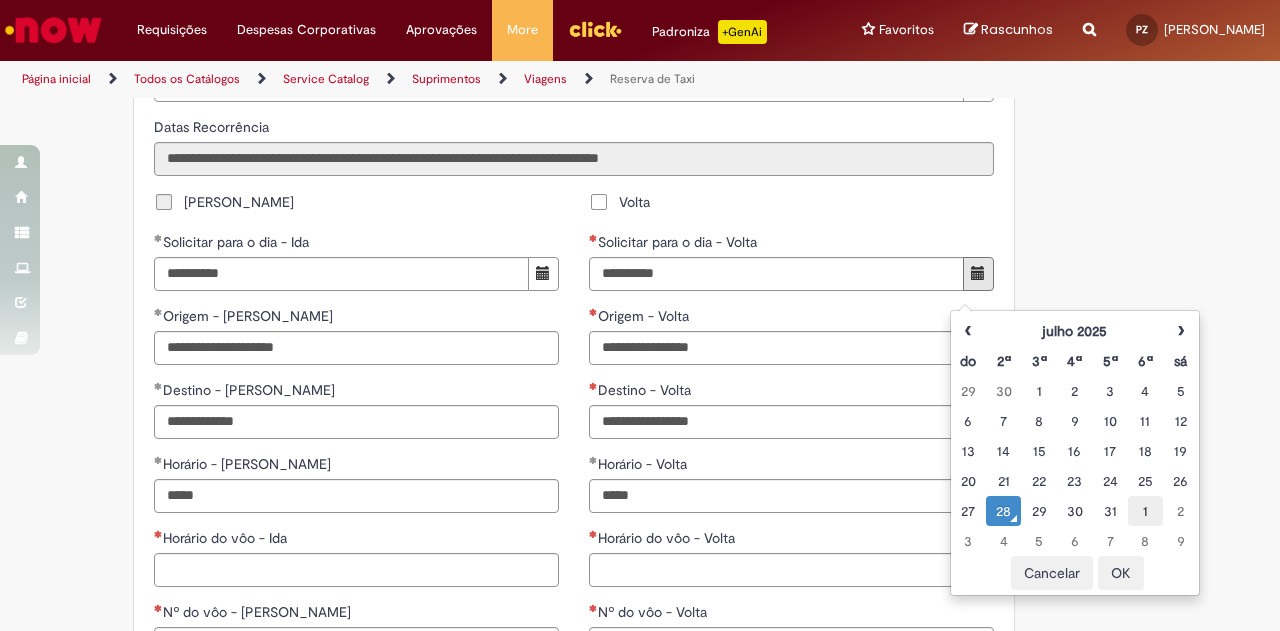 click on "1" at bounding box center [1145, 511] 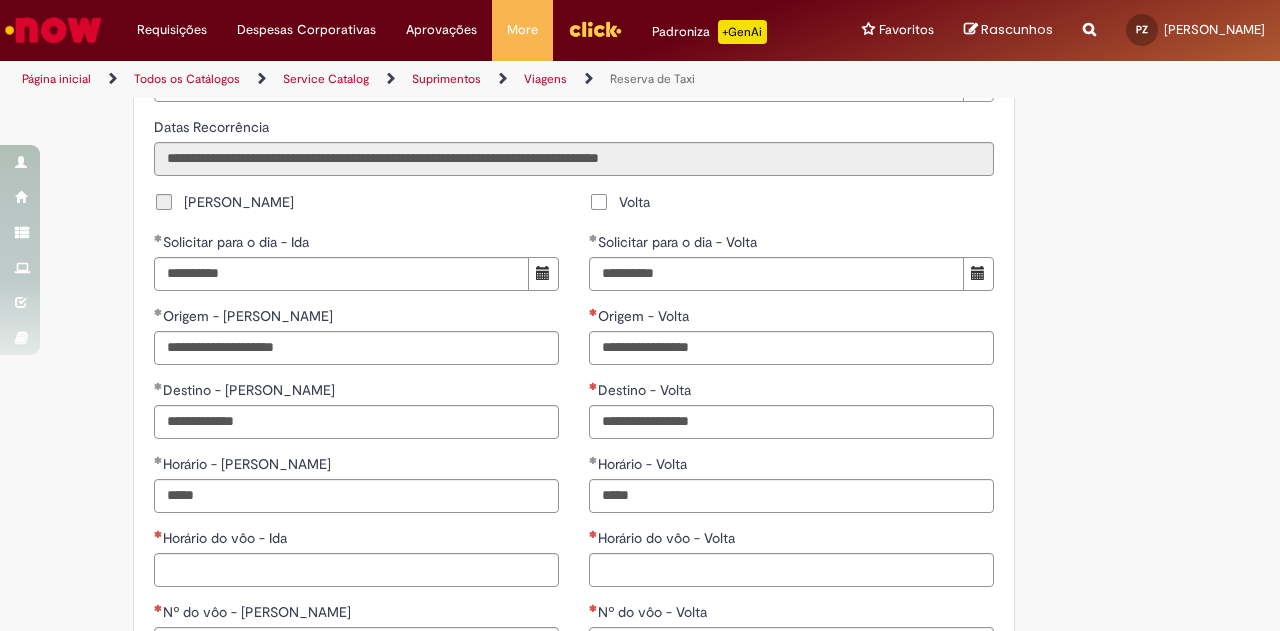 click on "**********" at bounding box center (640, -5) 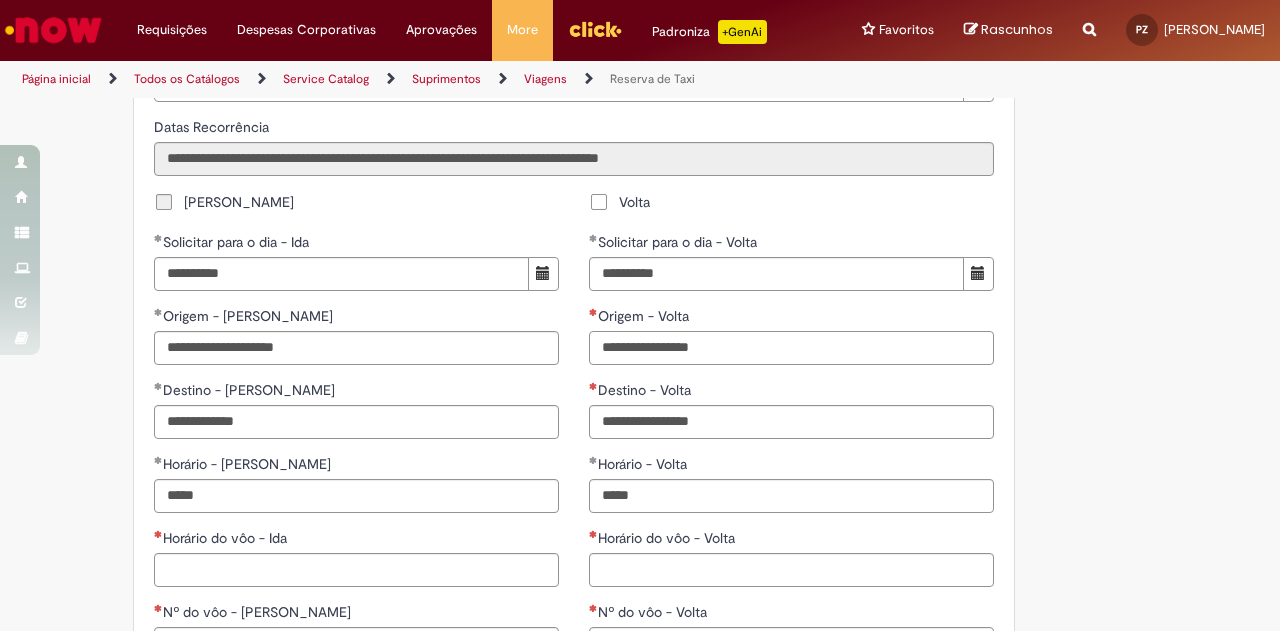click on "Origem - Volta" at bounding box center (791, 348) 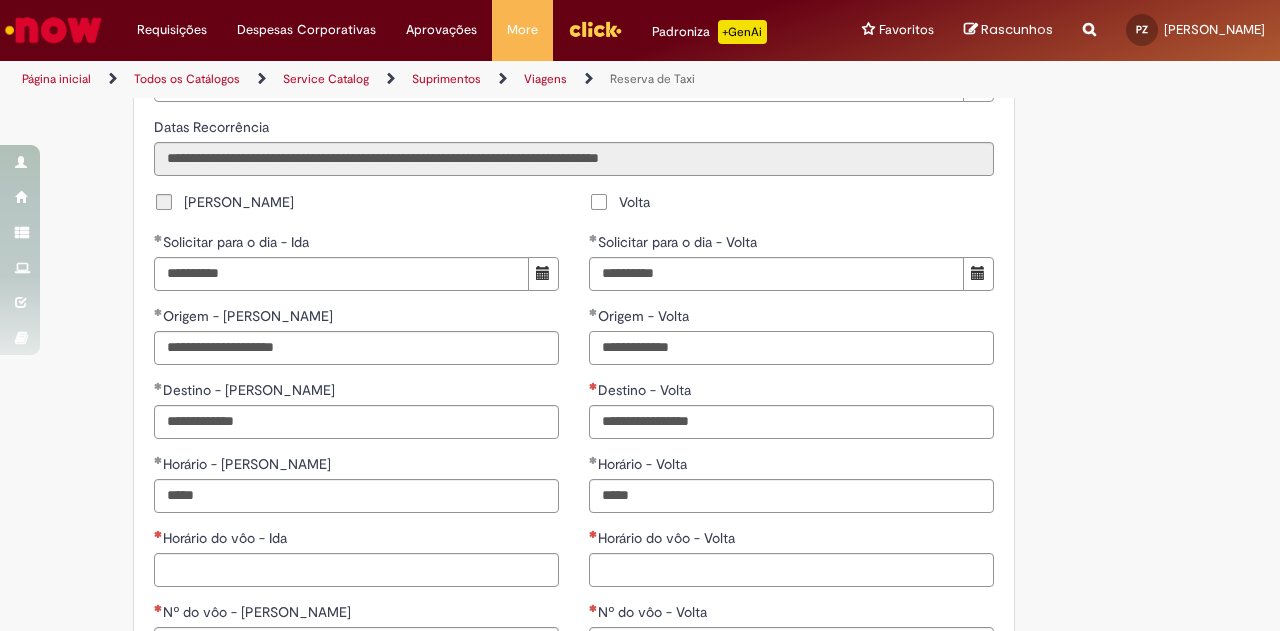 type on "**********" 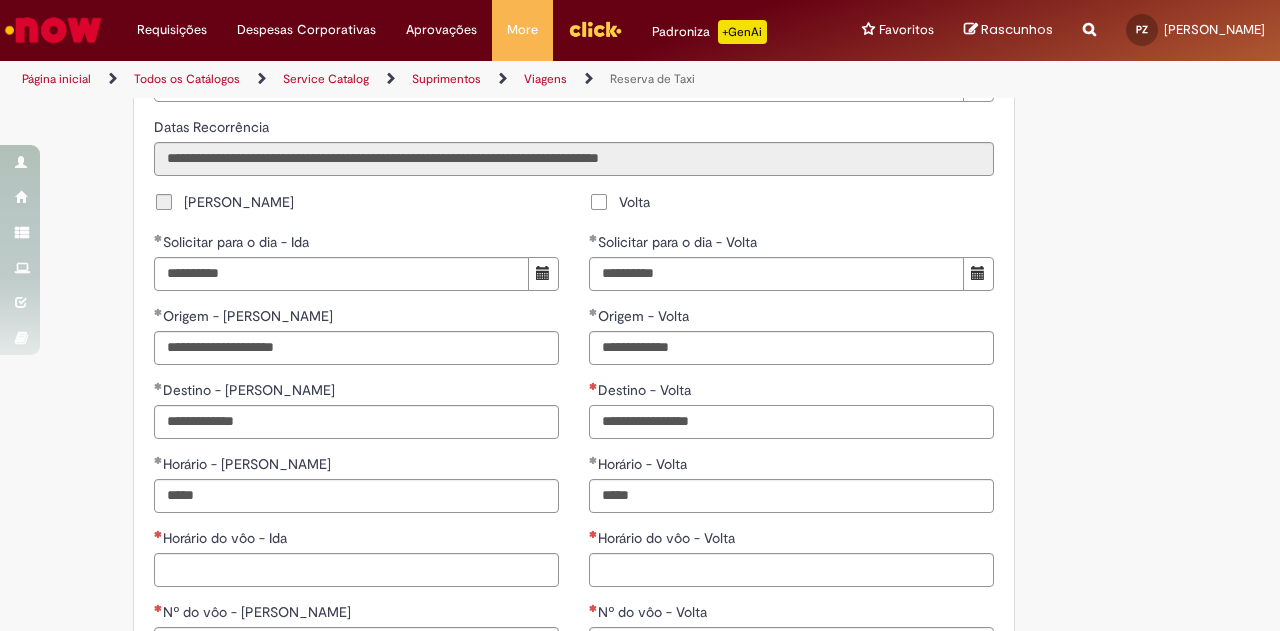 click on "Destino - Volta" at bounding box center (791, 422) 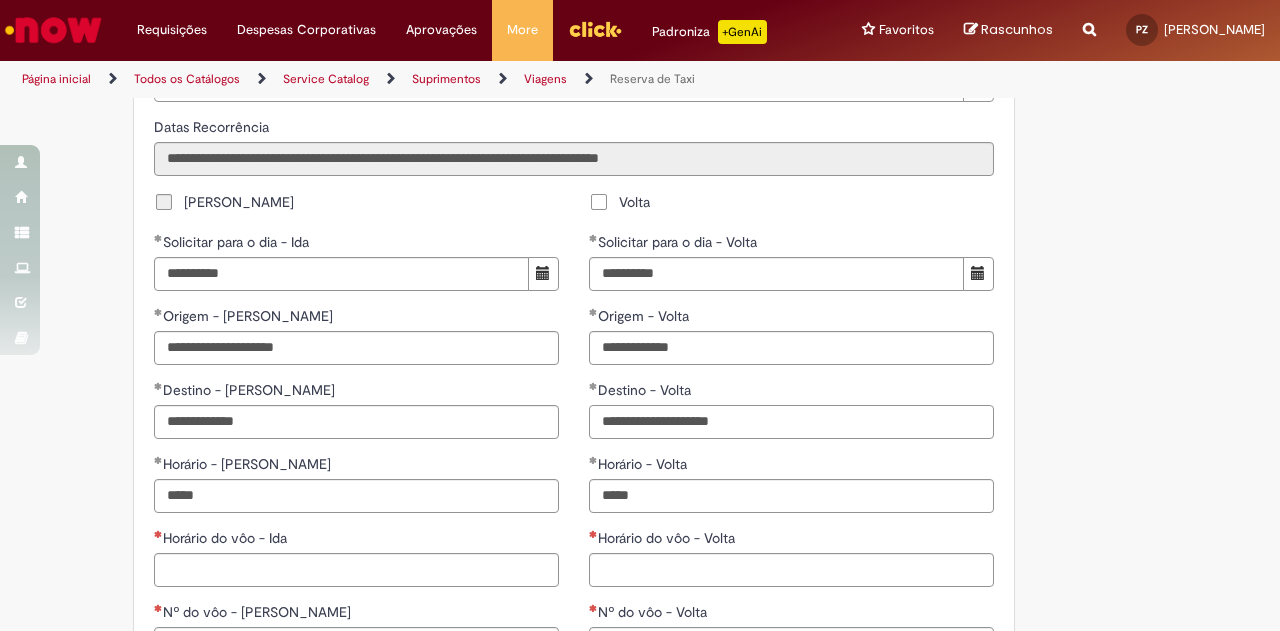 type on "**********" 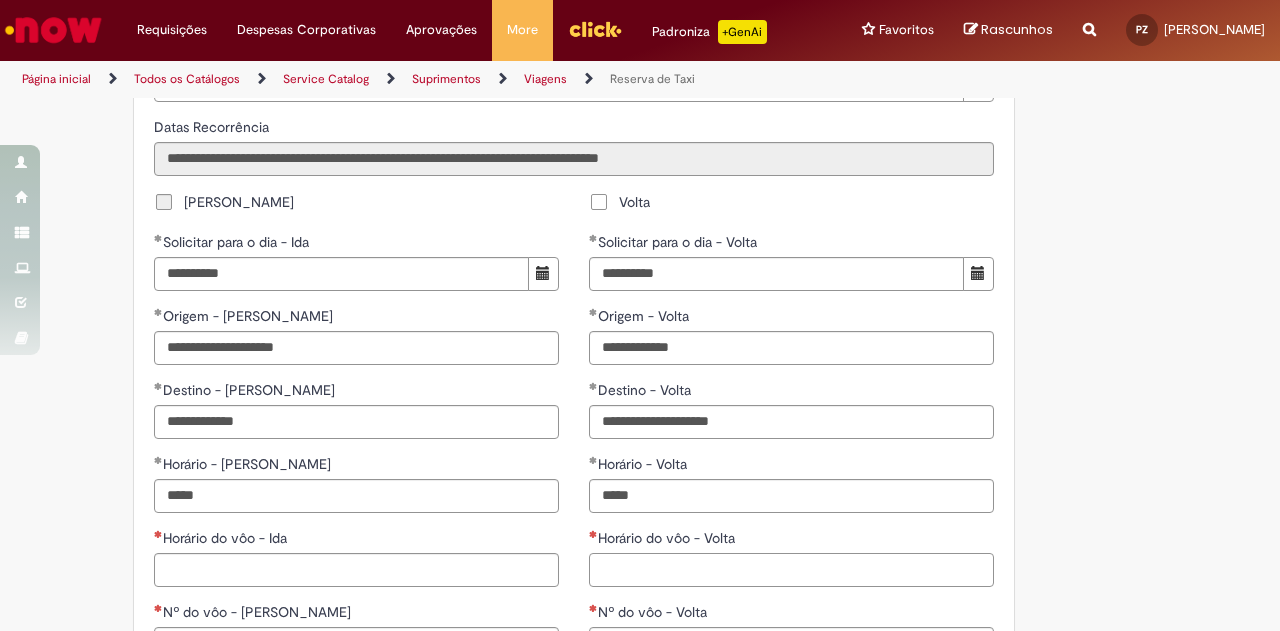 click on "Horário do vôo - Volta" at bounding box center [791, 570] 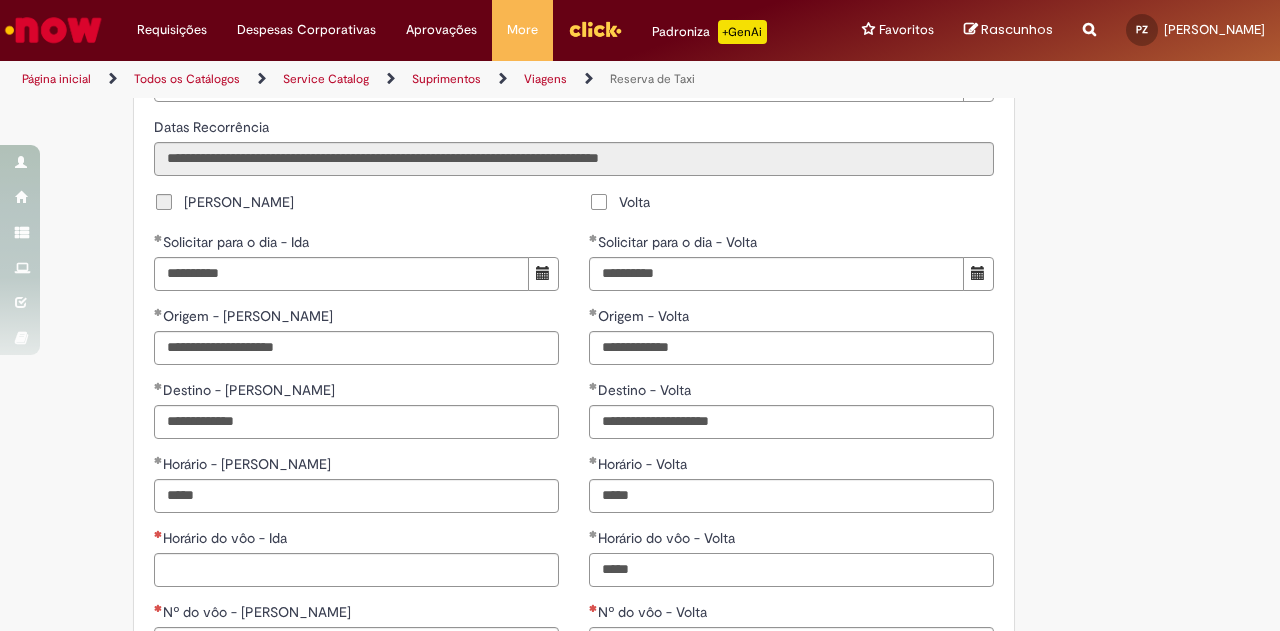 type on "*****" 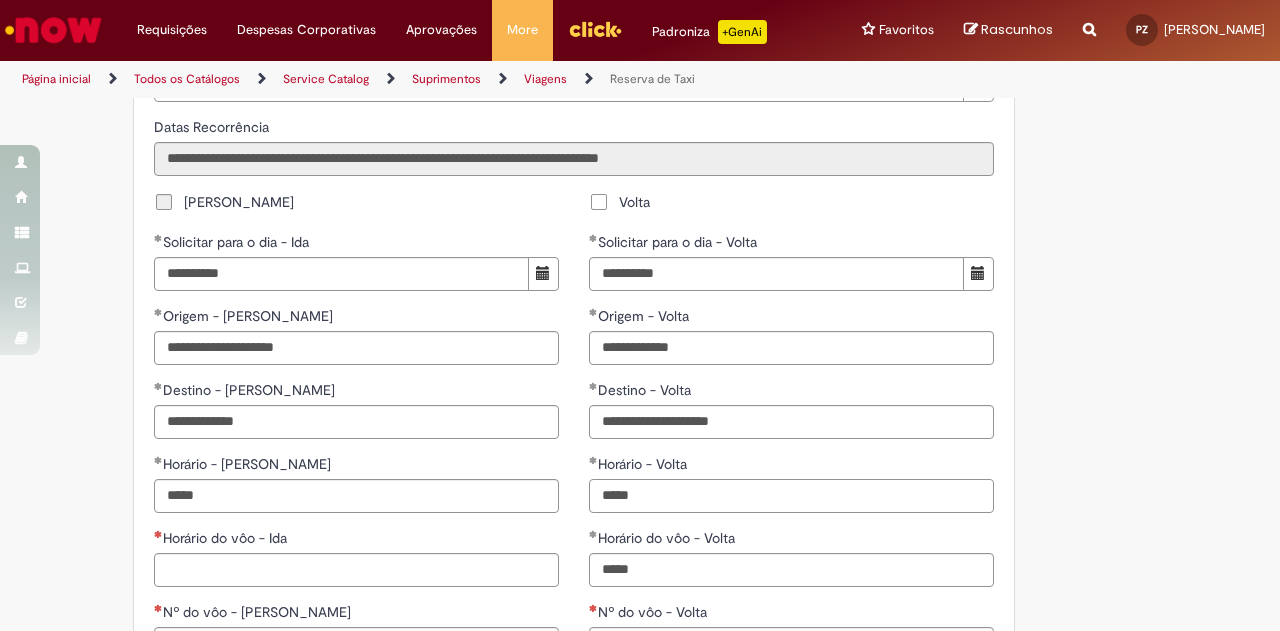 click on "*****" at bounding box center (791, 496) 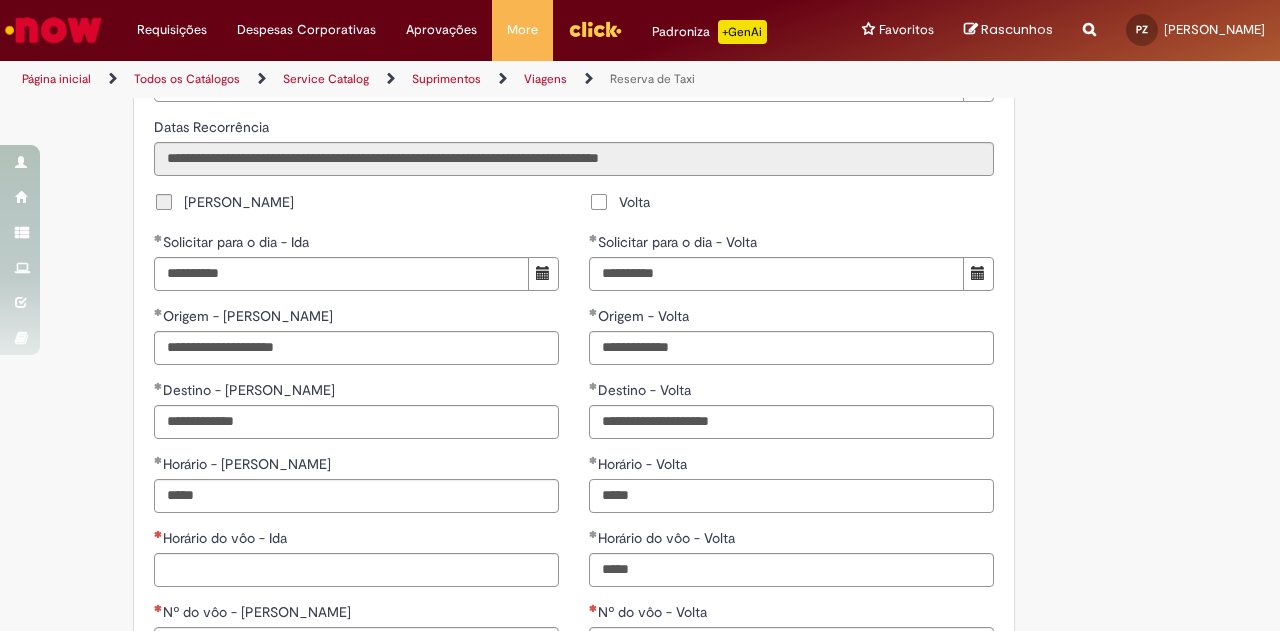 type on "*****" 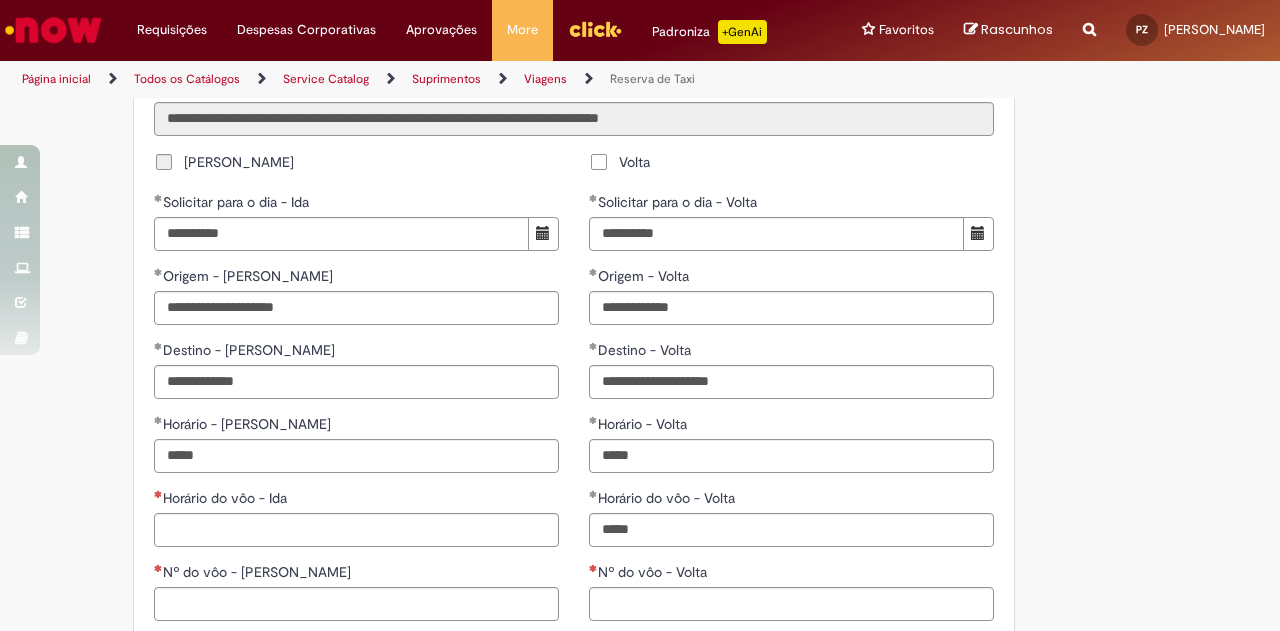 scroll, scrollTop: 1613, scrollLeft: 0, axis: vertical 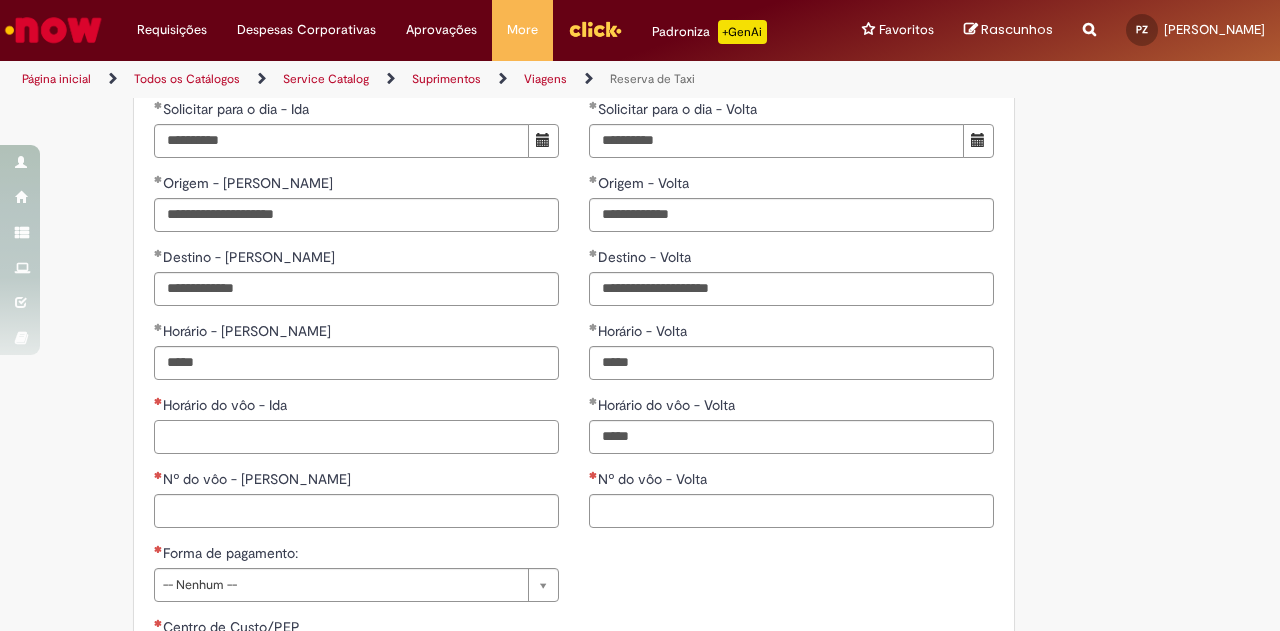 click on "Horário do vôo - Ida" at bounding box center [356, 437] 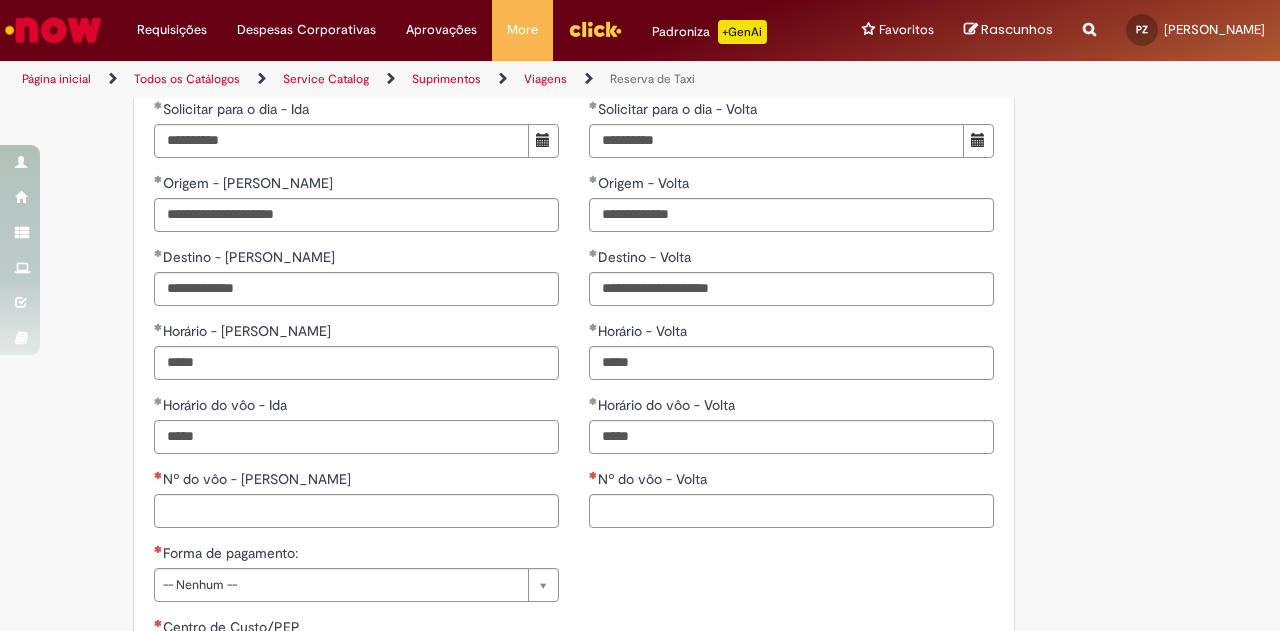 type on "*****" 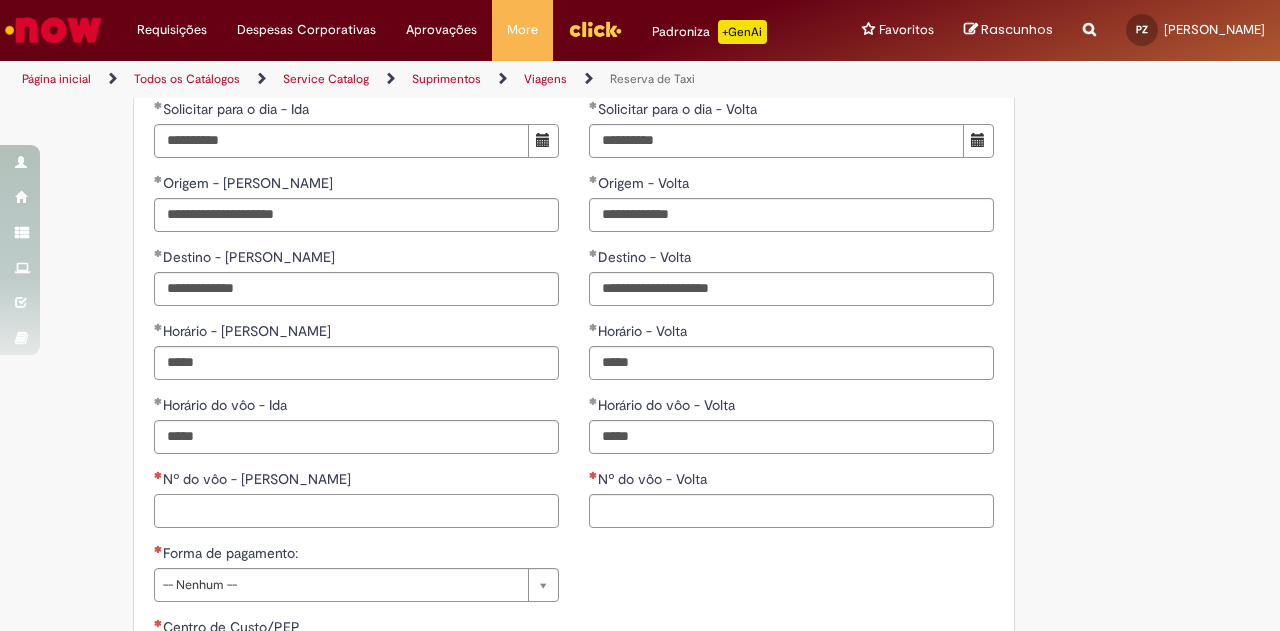 click on "Nº do vôo - [PERSON_NAME]" at bounding box center [356, 511] 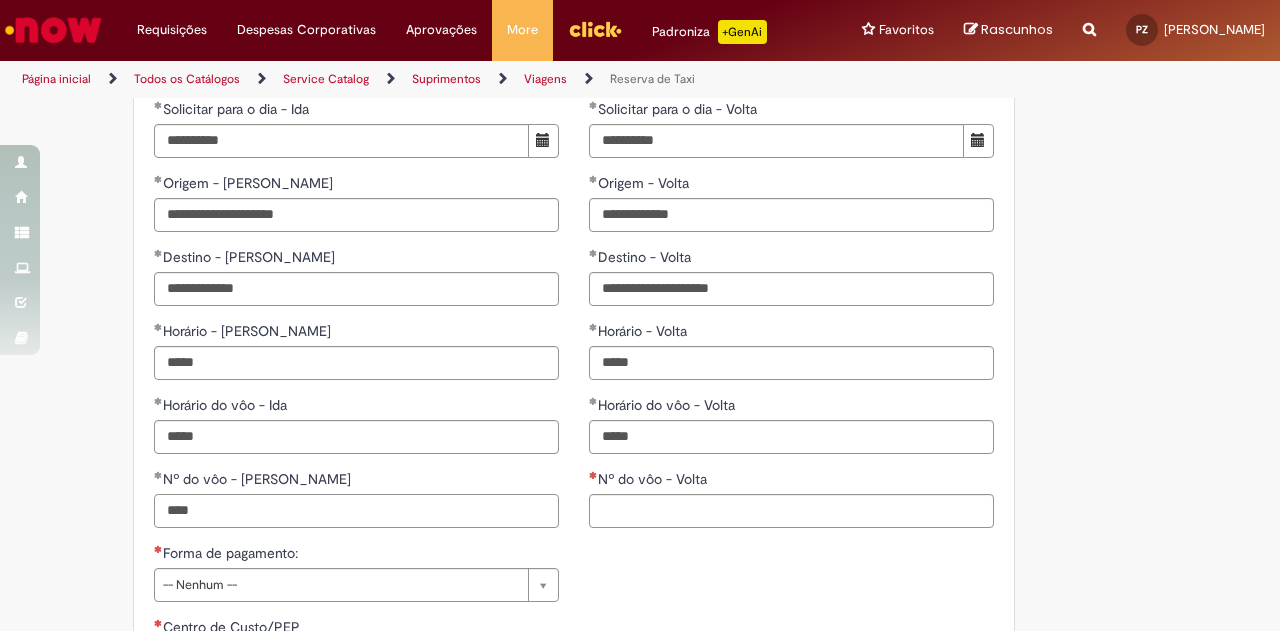 type on "****" 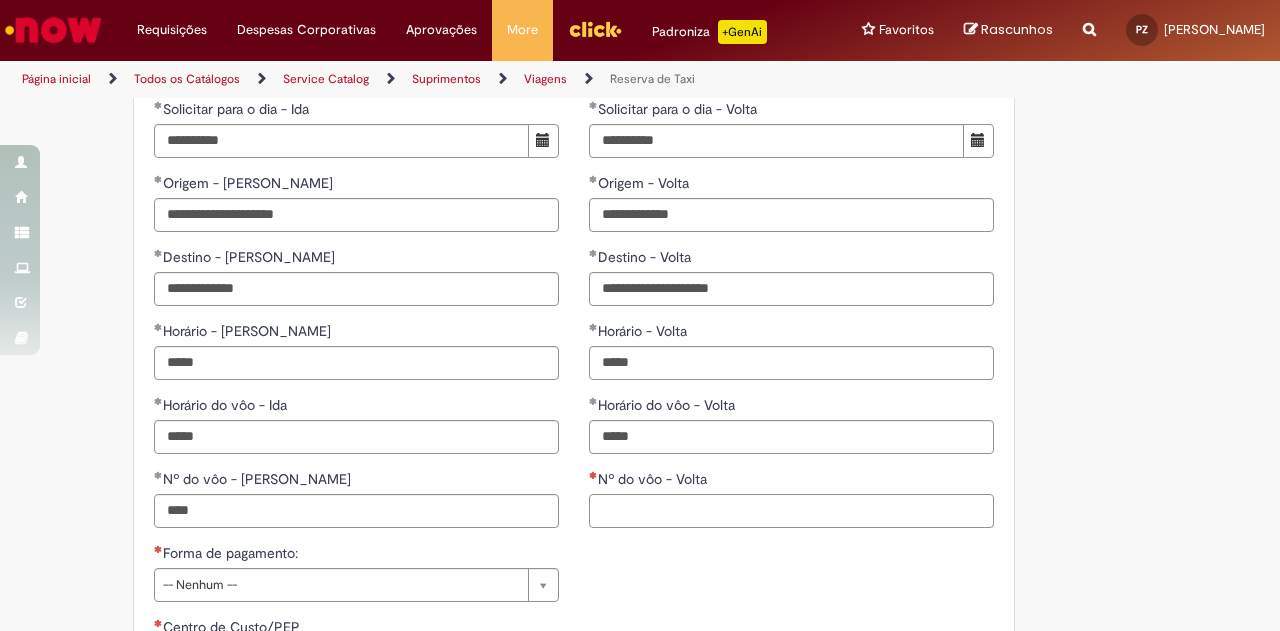 click on "Nº do vôo - Volta" at bounding box center (791, 511) 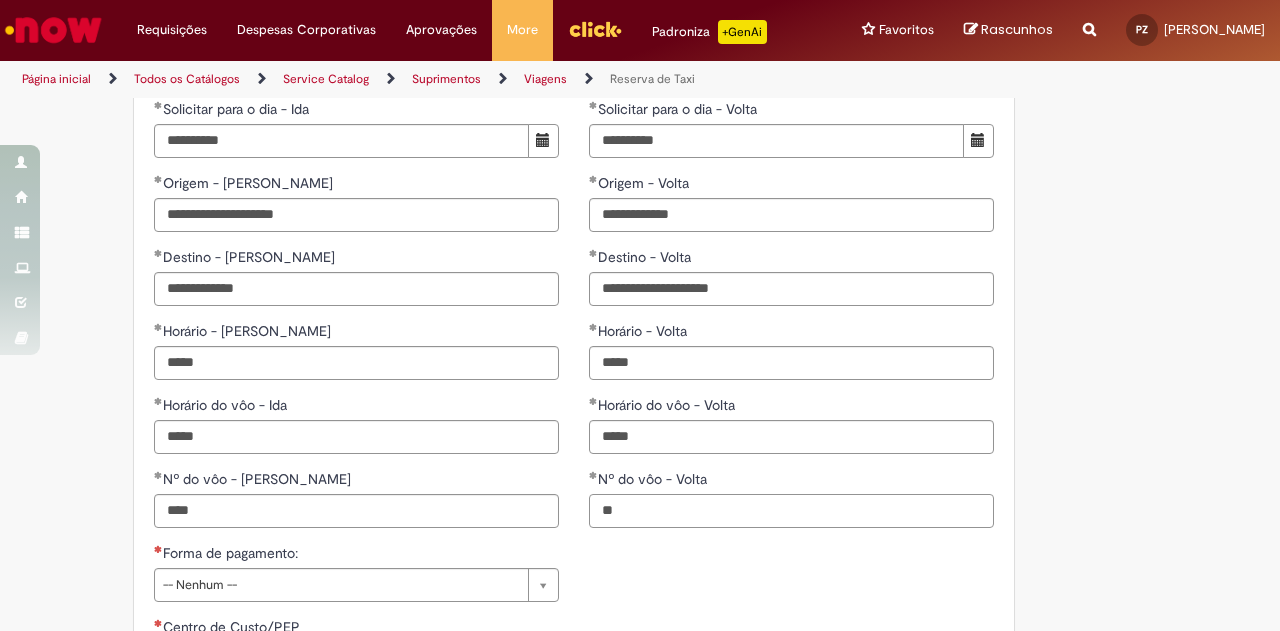 type on "**" 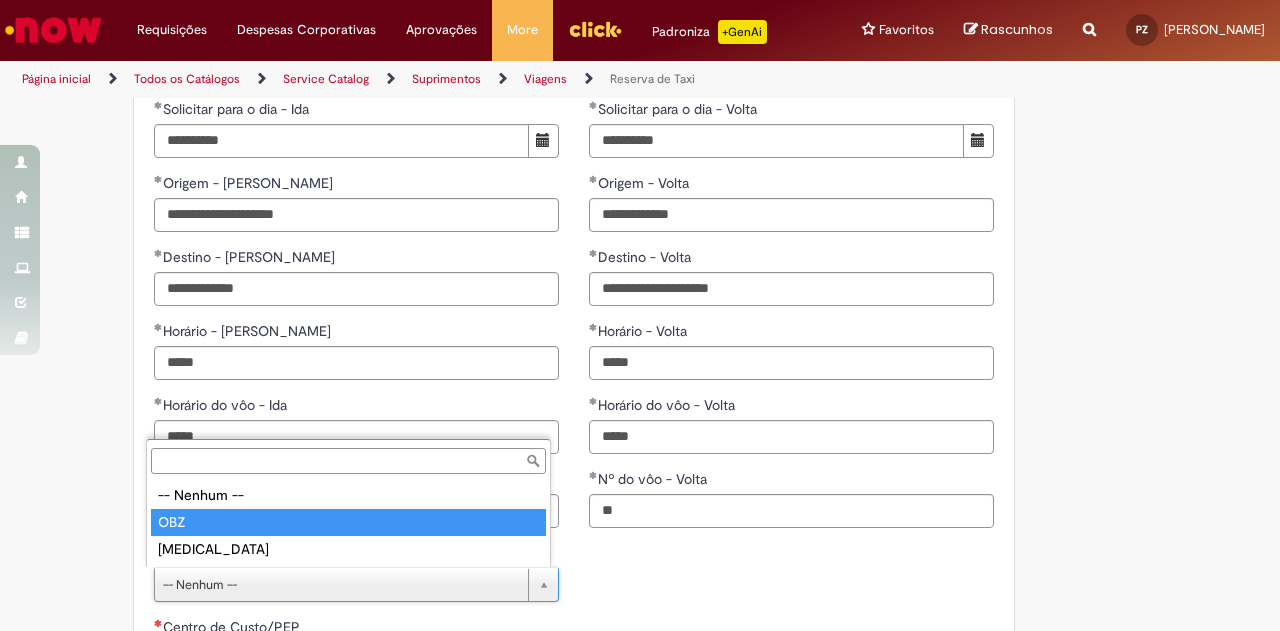type on "***" 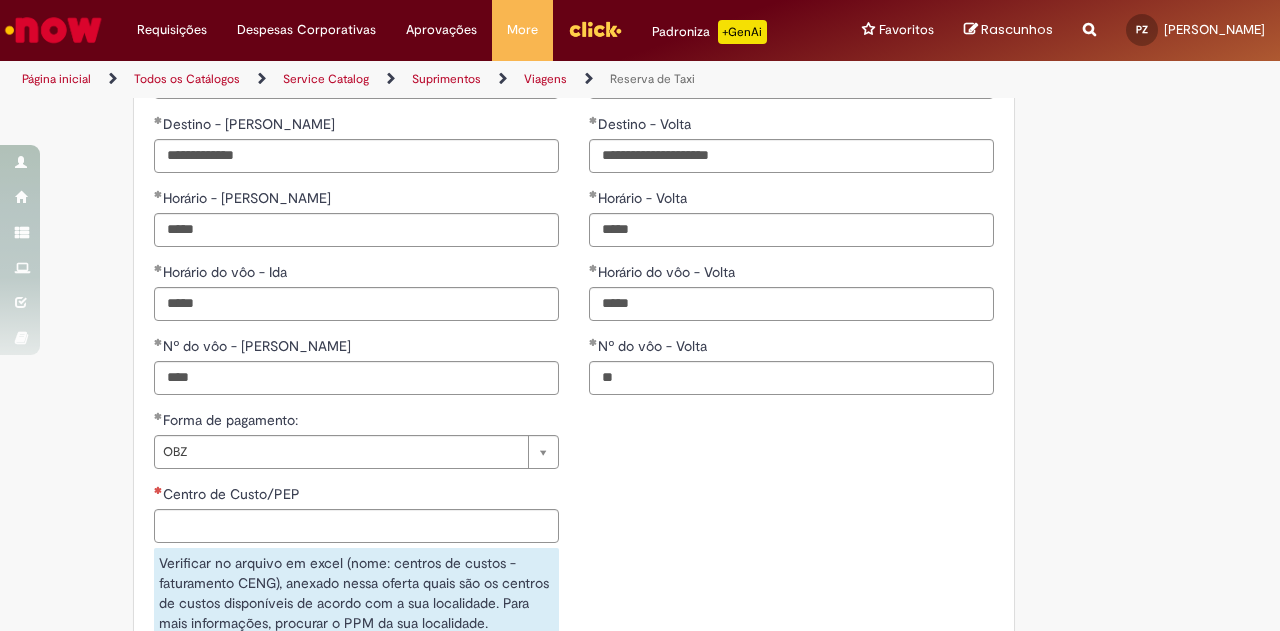 scroll, scrollTop: 1800, scrollLeft: 0, axis: vertical 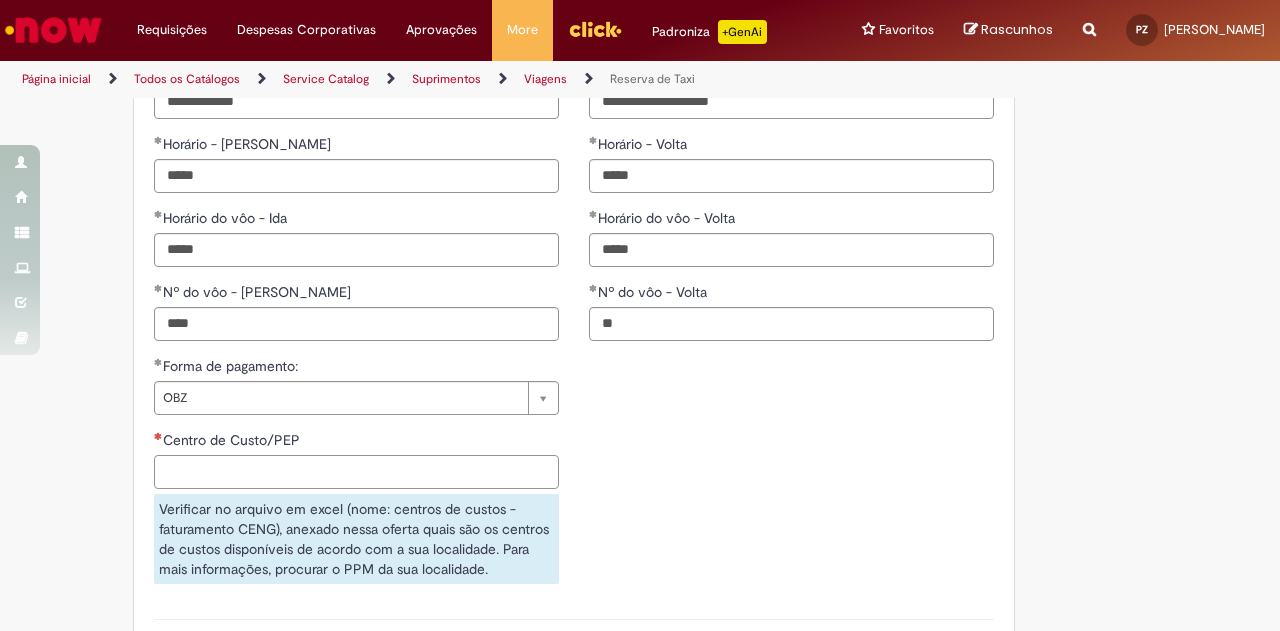 click on "Centro de Custo/PEP" at bounding box center [356, 472] 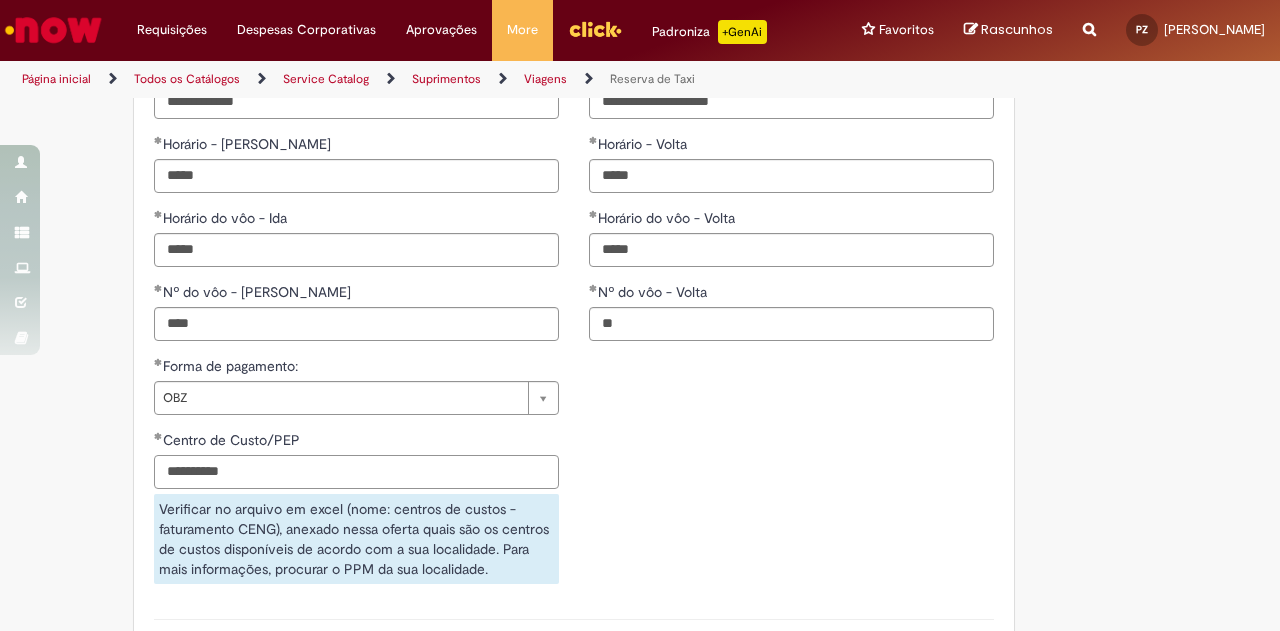type on "**********" 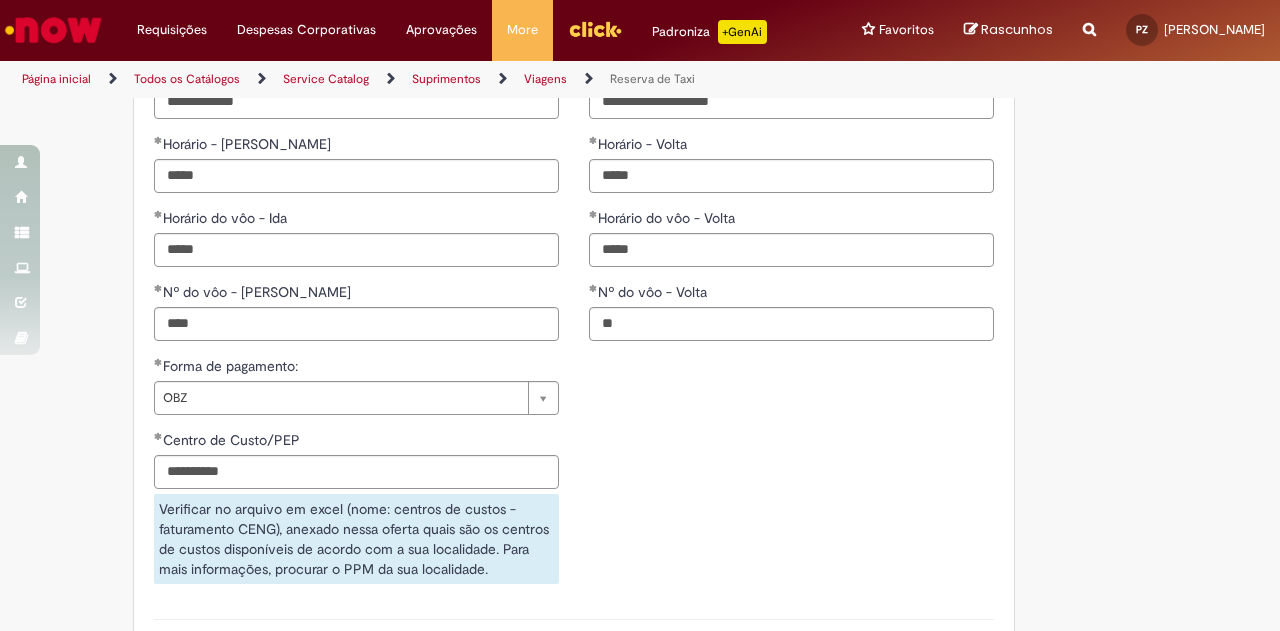 click on "**********" at bounding box center [574, 477] 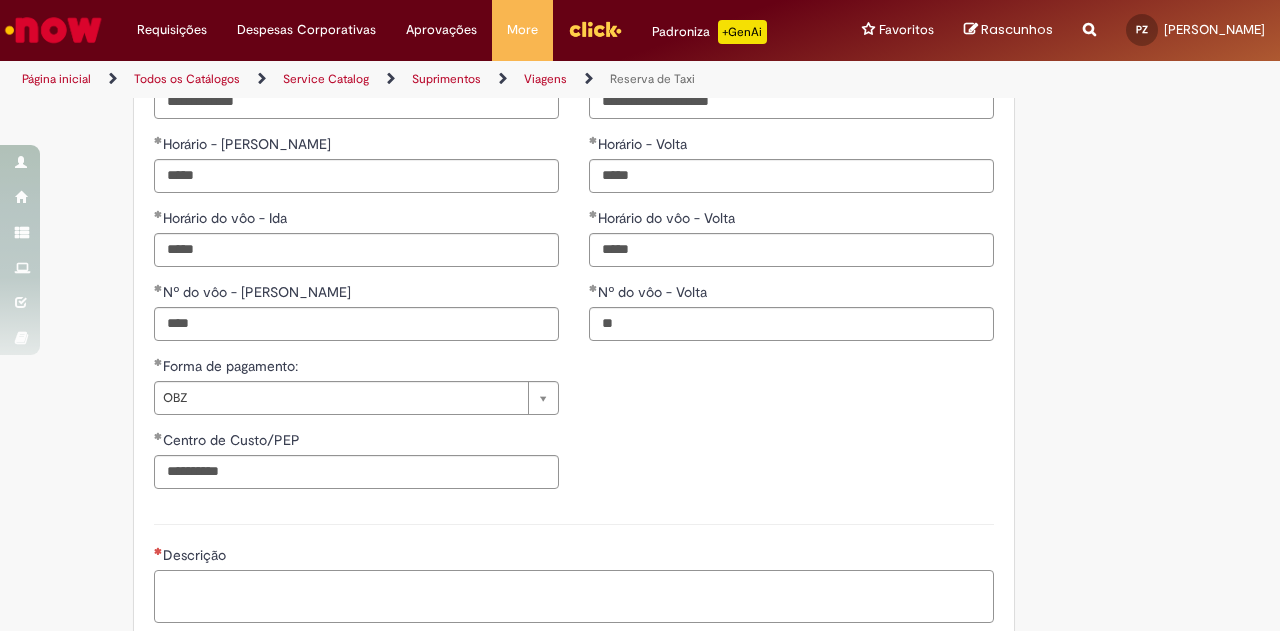 click on "Descrição" at bounding box center (574, 596) 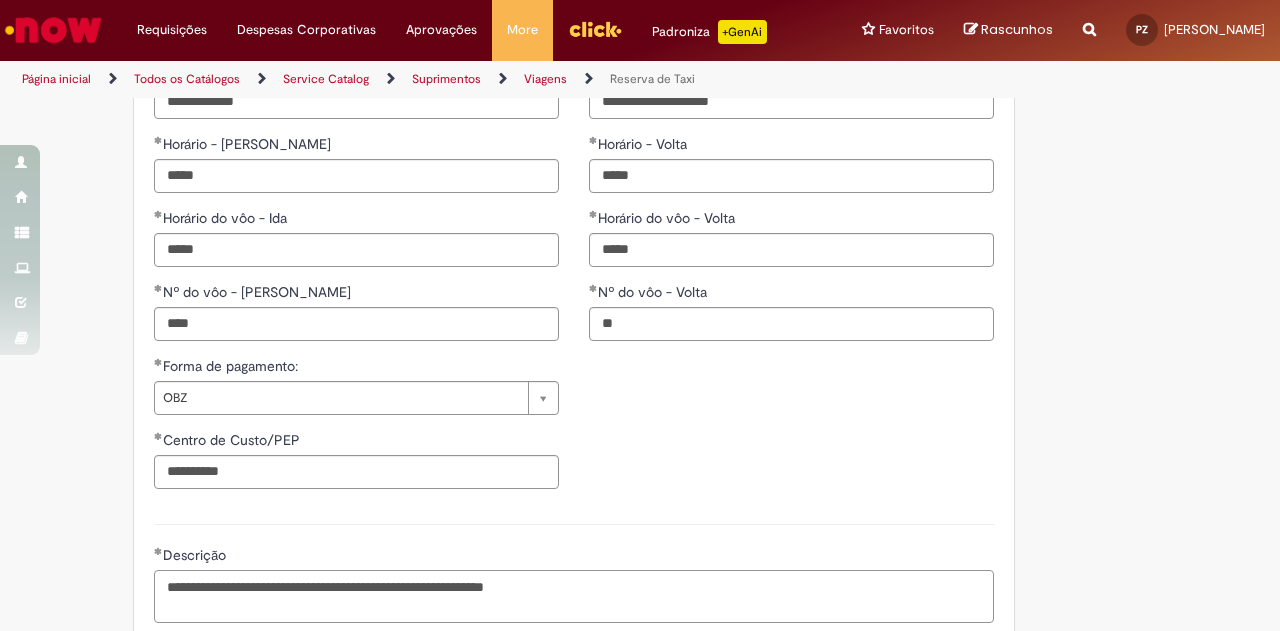 click on "**********" at bounding box center (574, 596) 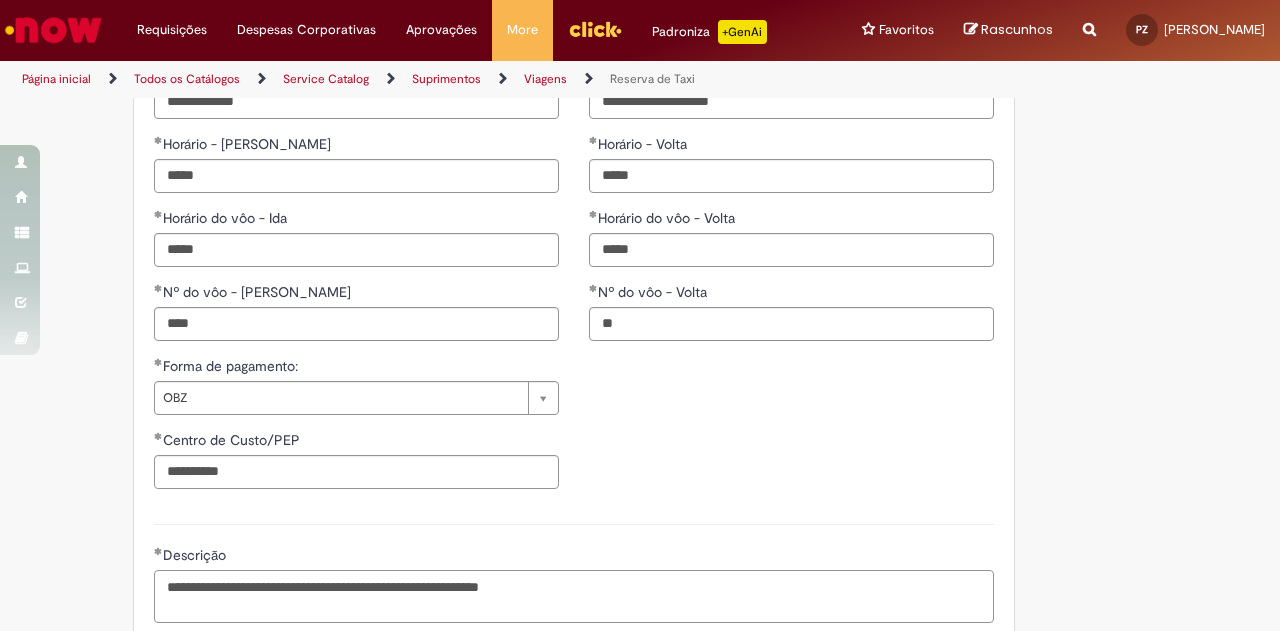 type on "**********" 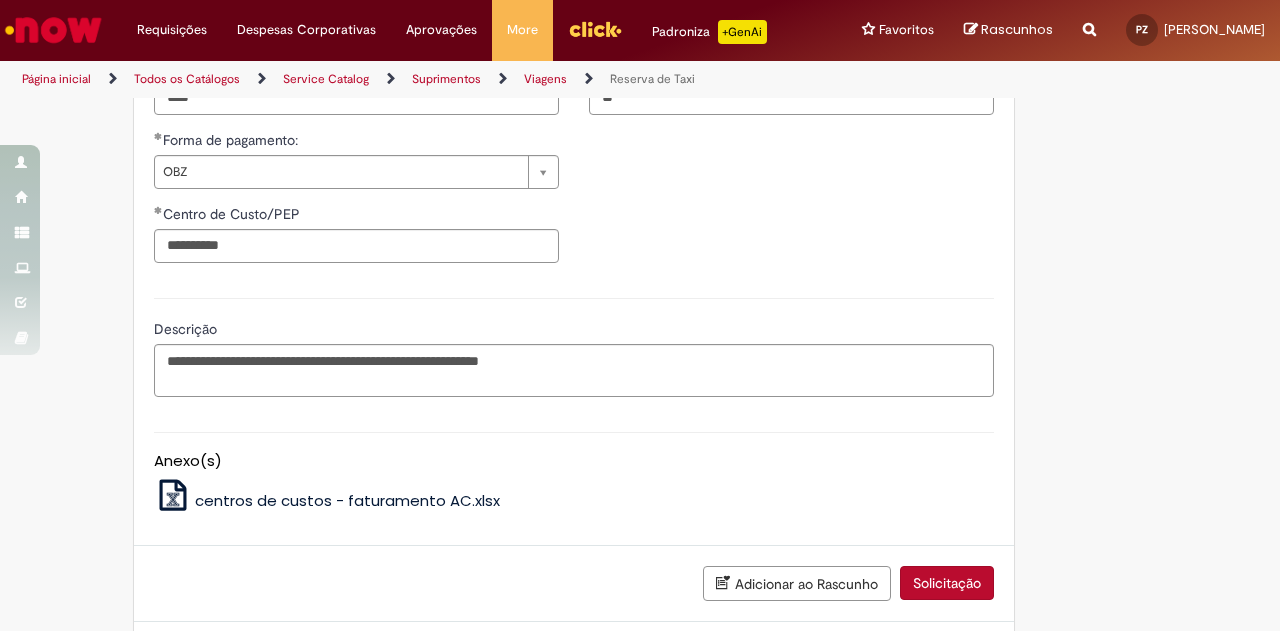 scroll, scrollTop: 2106, scrollLeft: 0, axis: vertical 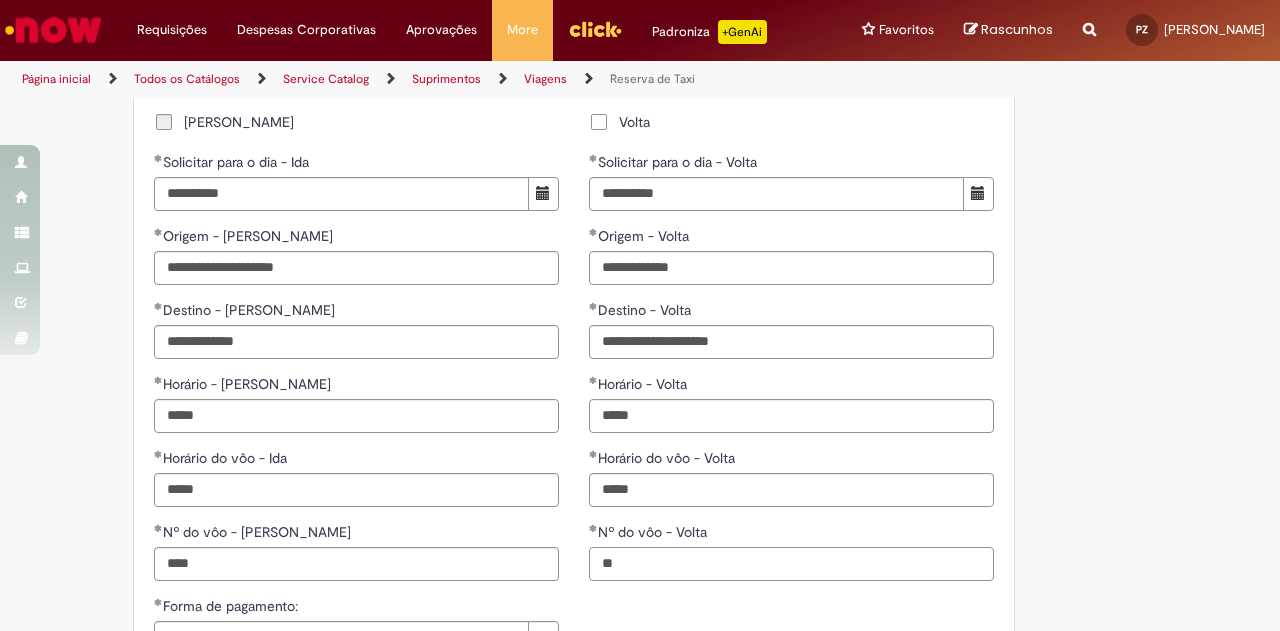 click on "**" at bounding box center (791, 564) 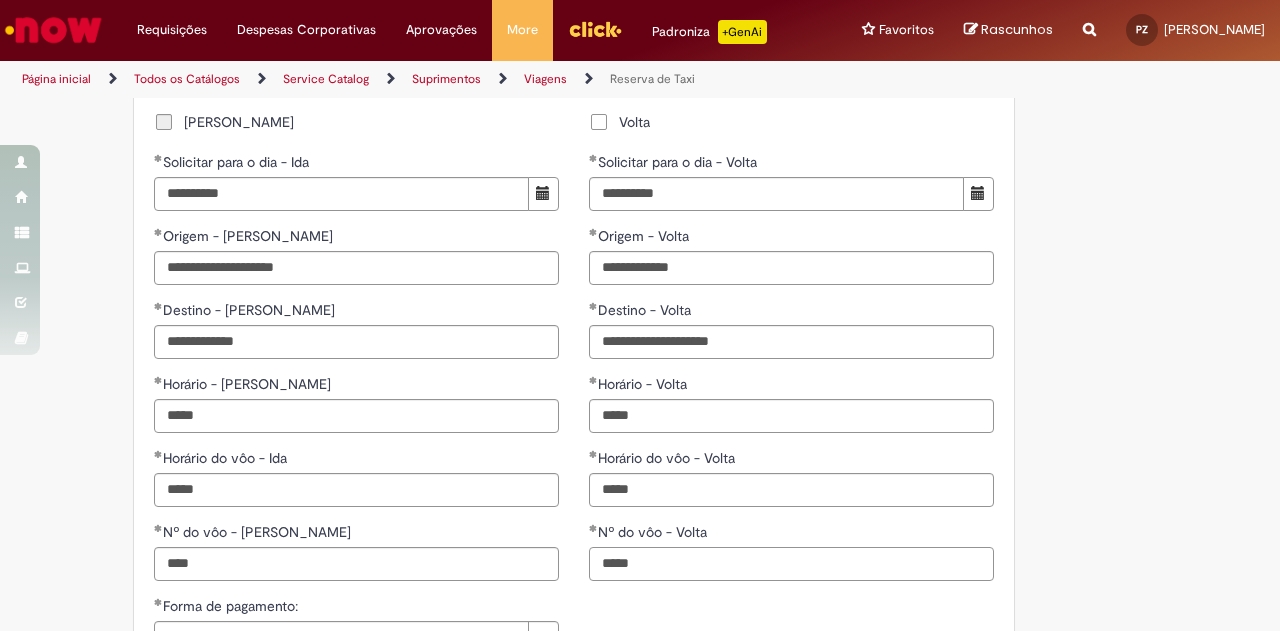 type on "*****" 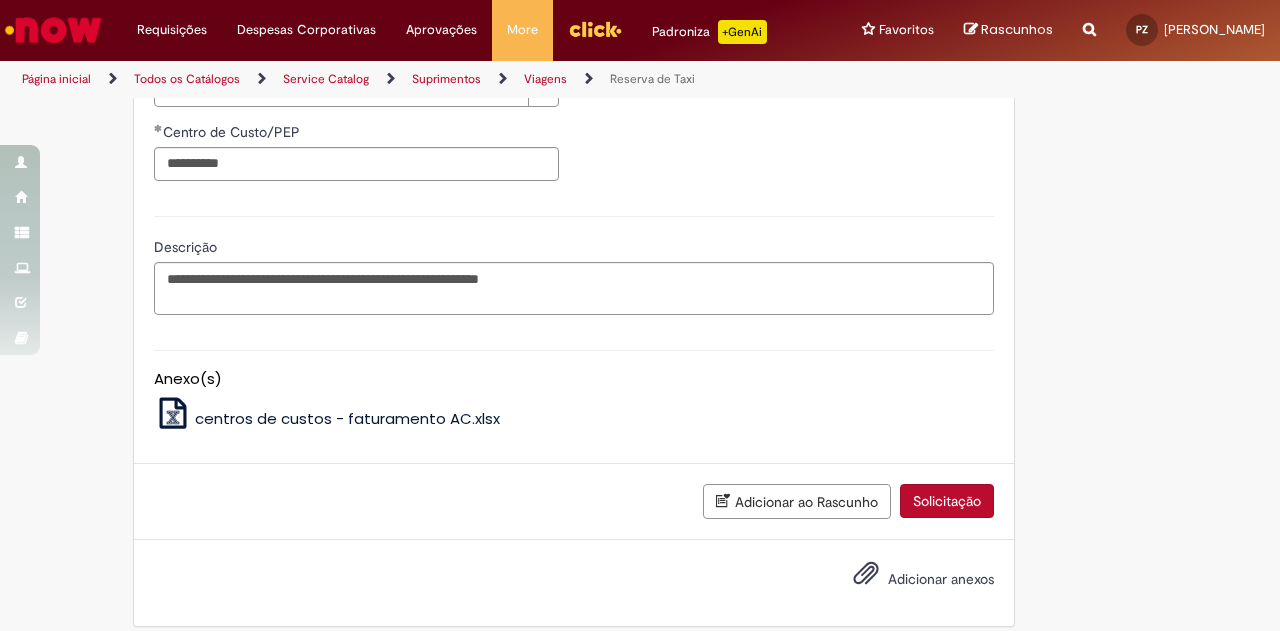 scroll, scrollTop: 2120, scrollLeft: 0, axis: vertical 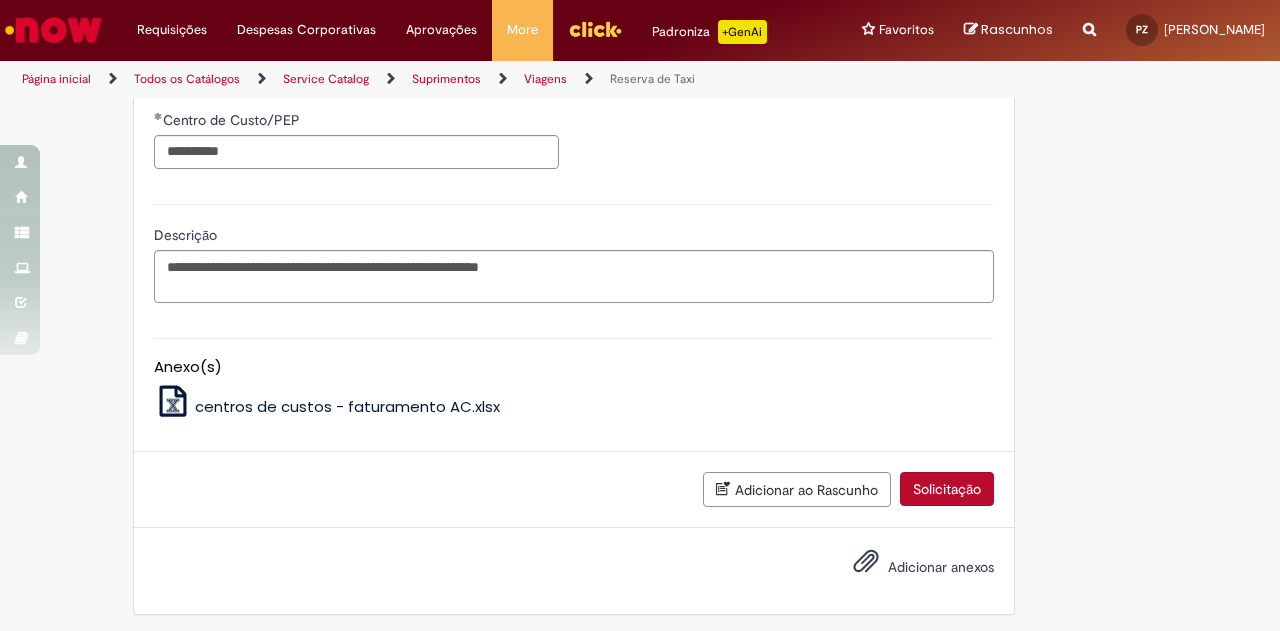 click on "Solicitação" at bounding box center (947, 489) 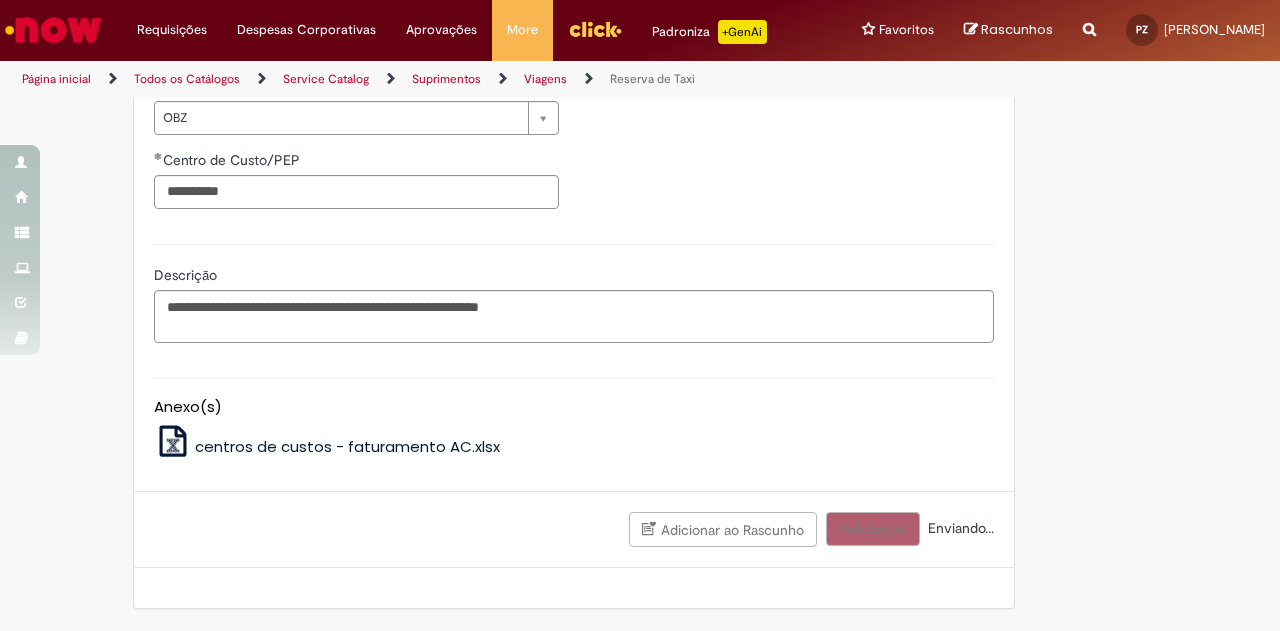 scroll, scrollTop: 2075, scrollLeft: 0, axis: vertical 